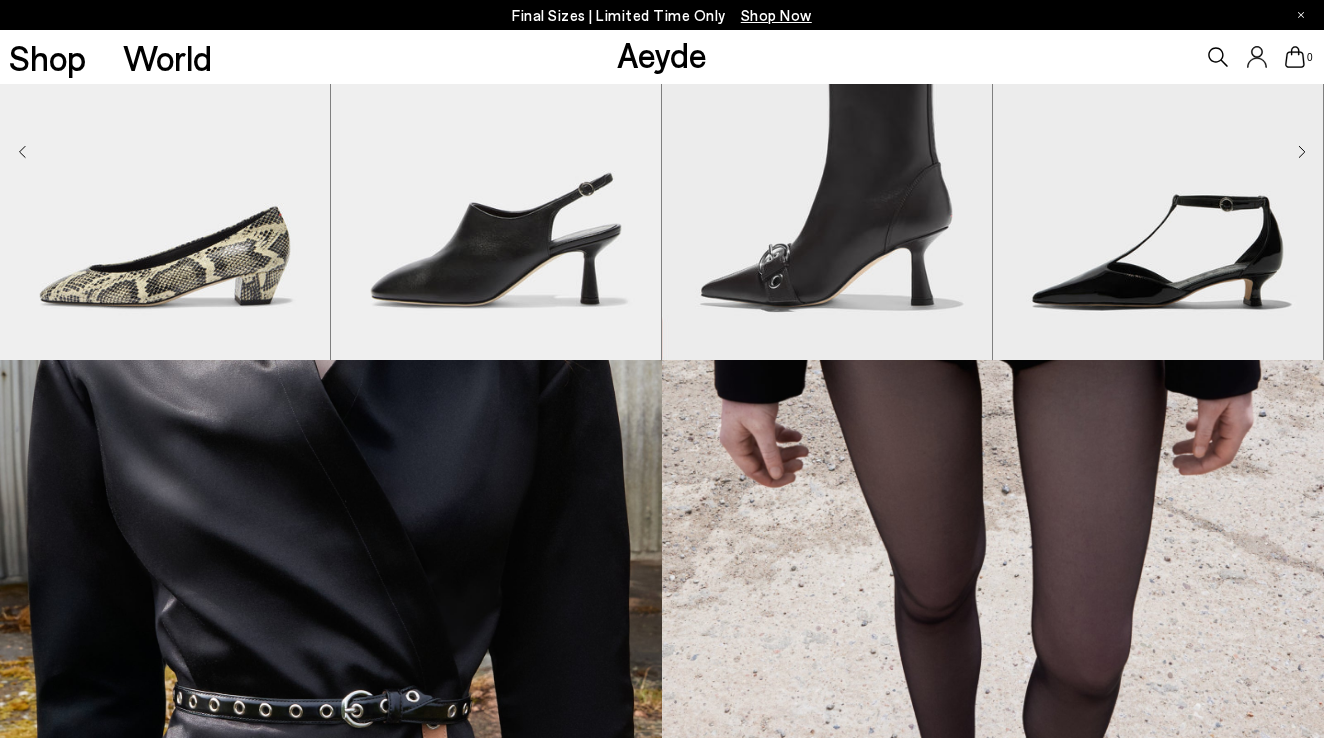 scroll, scrollTop: 1502, scrollLeft: 0, axis: vertical 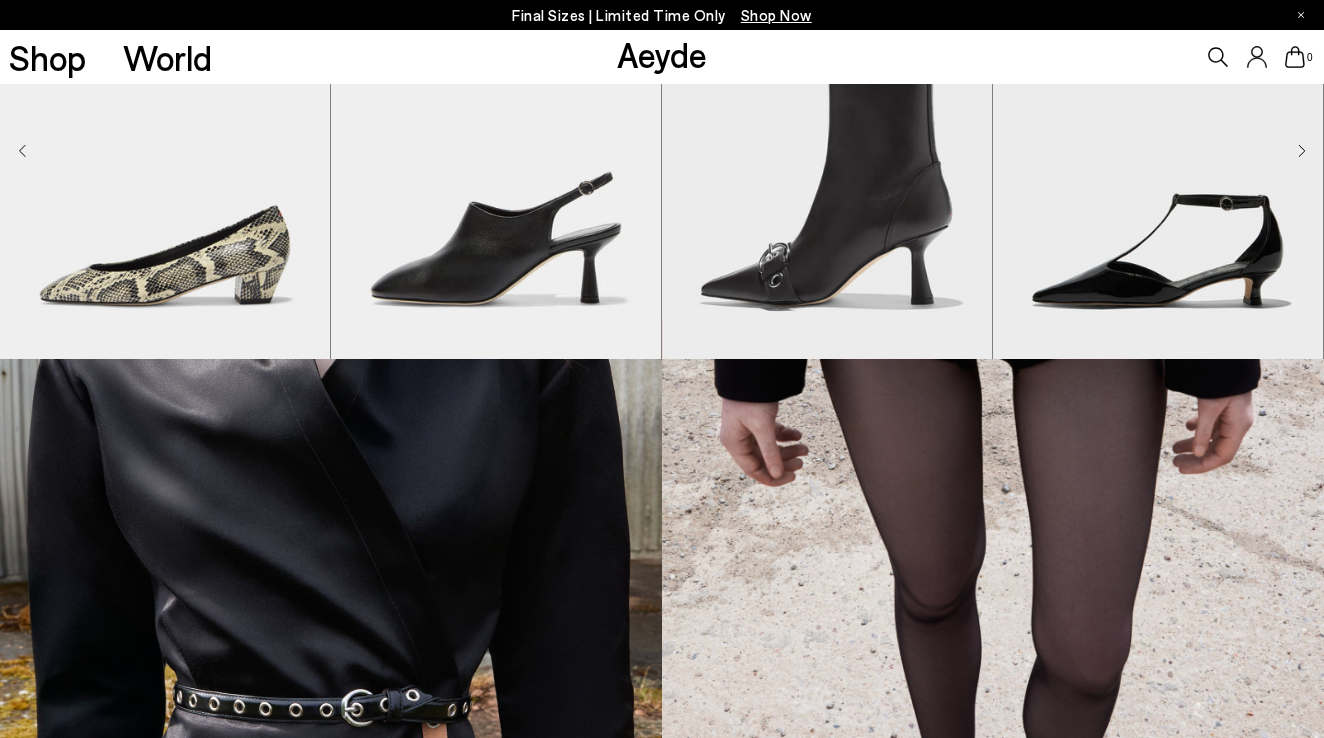 click 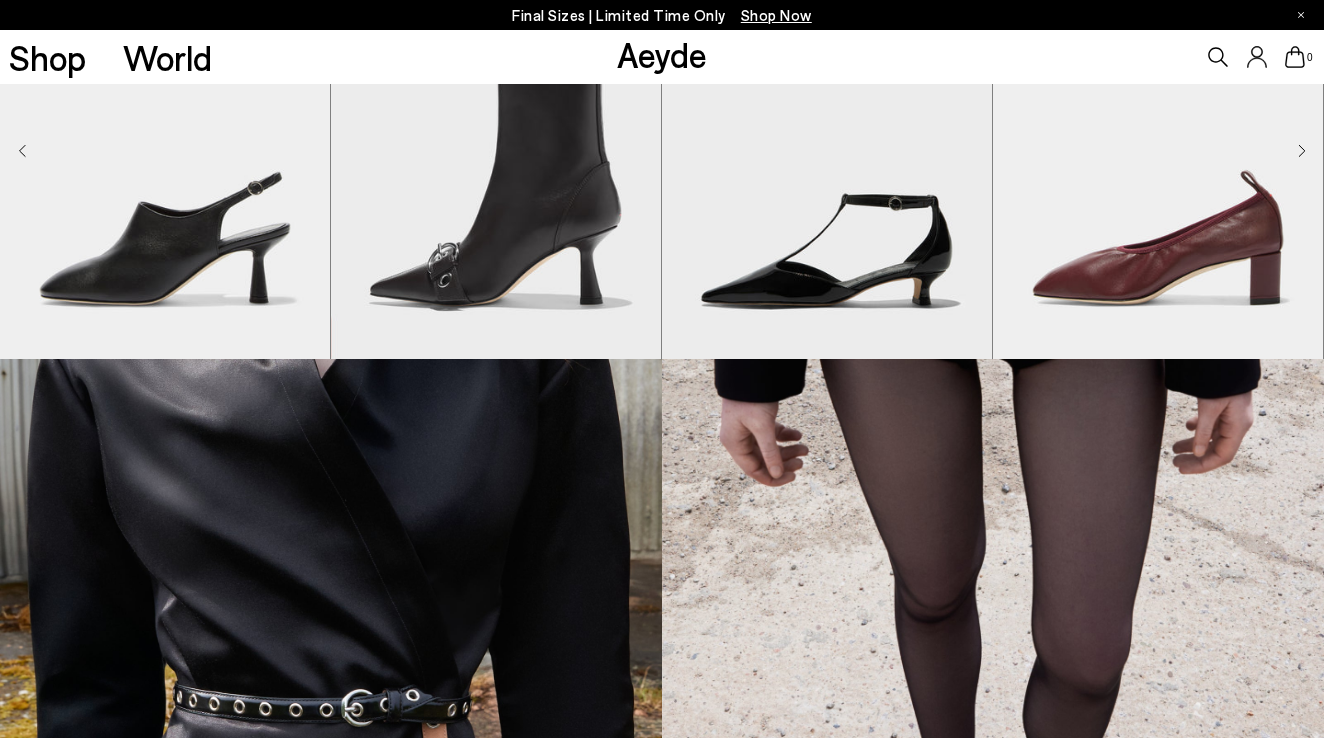 click 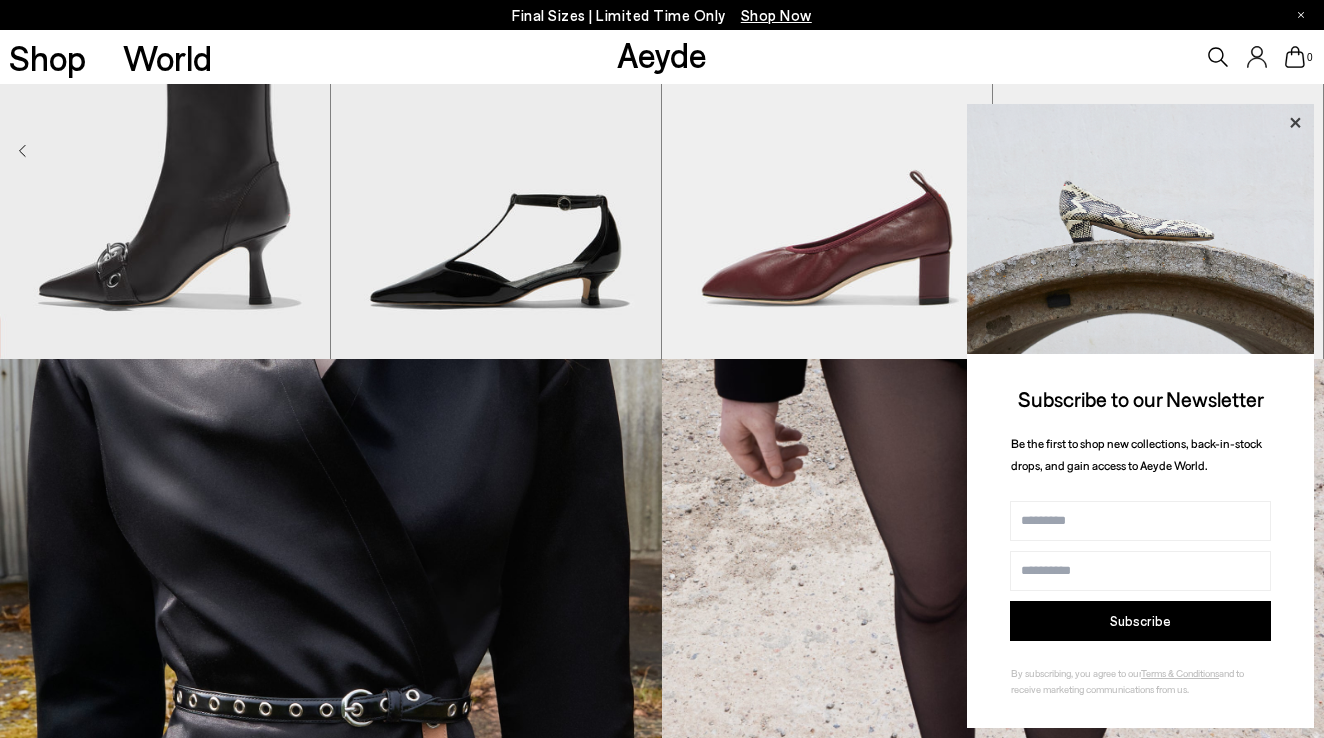 click 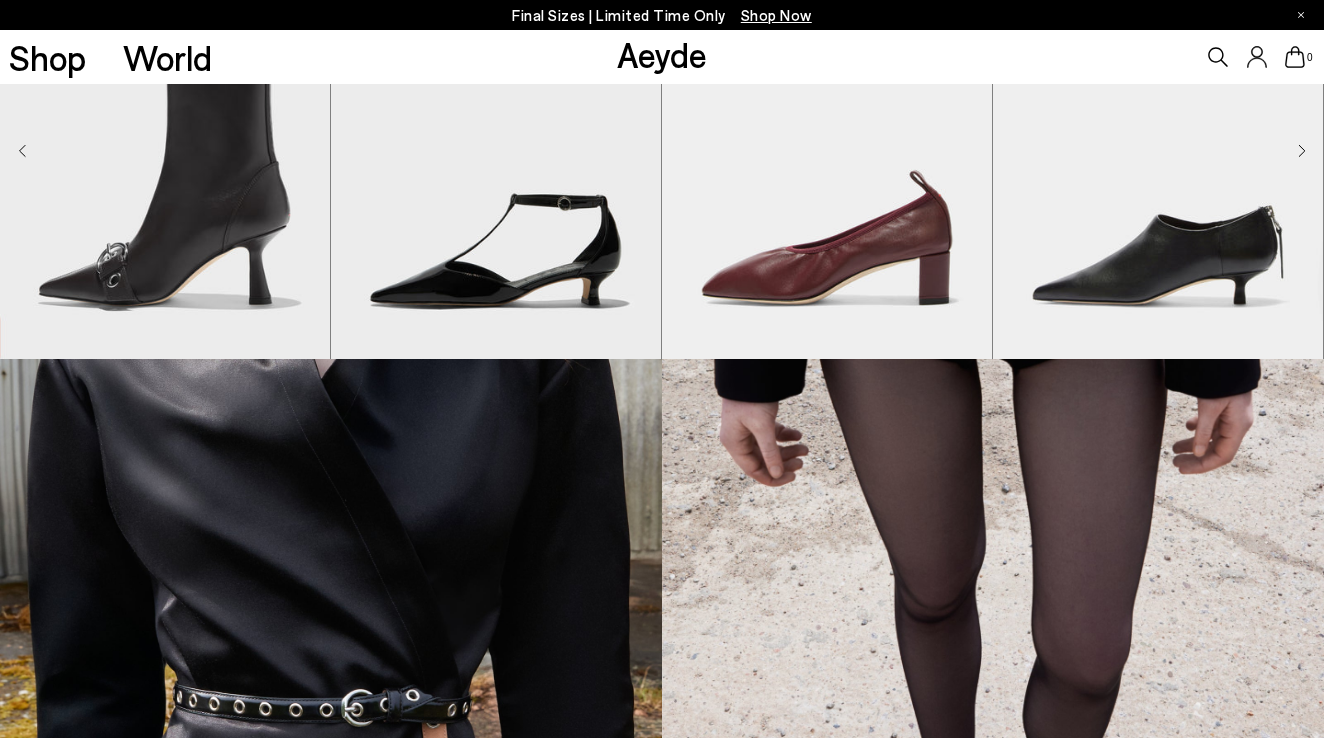 click 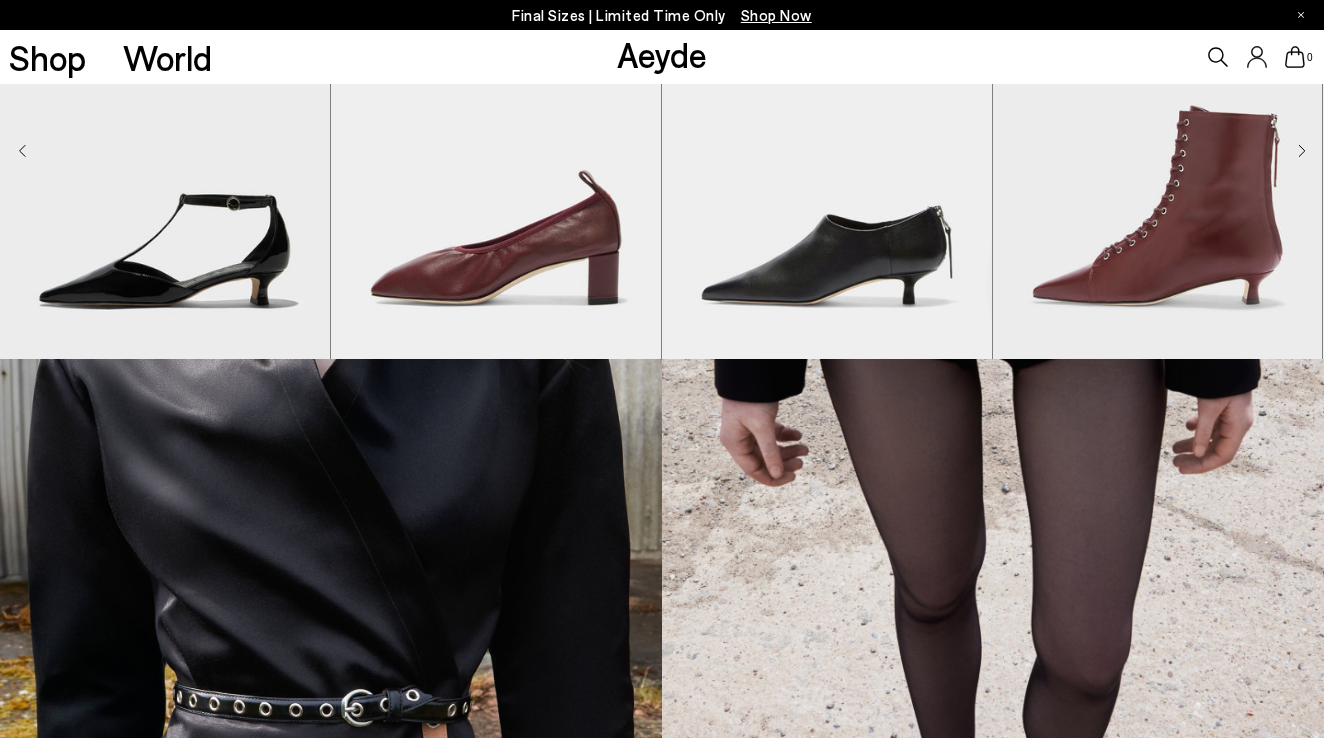 click 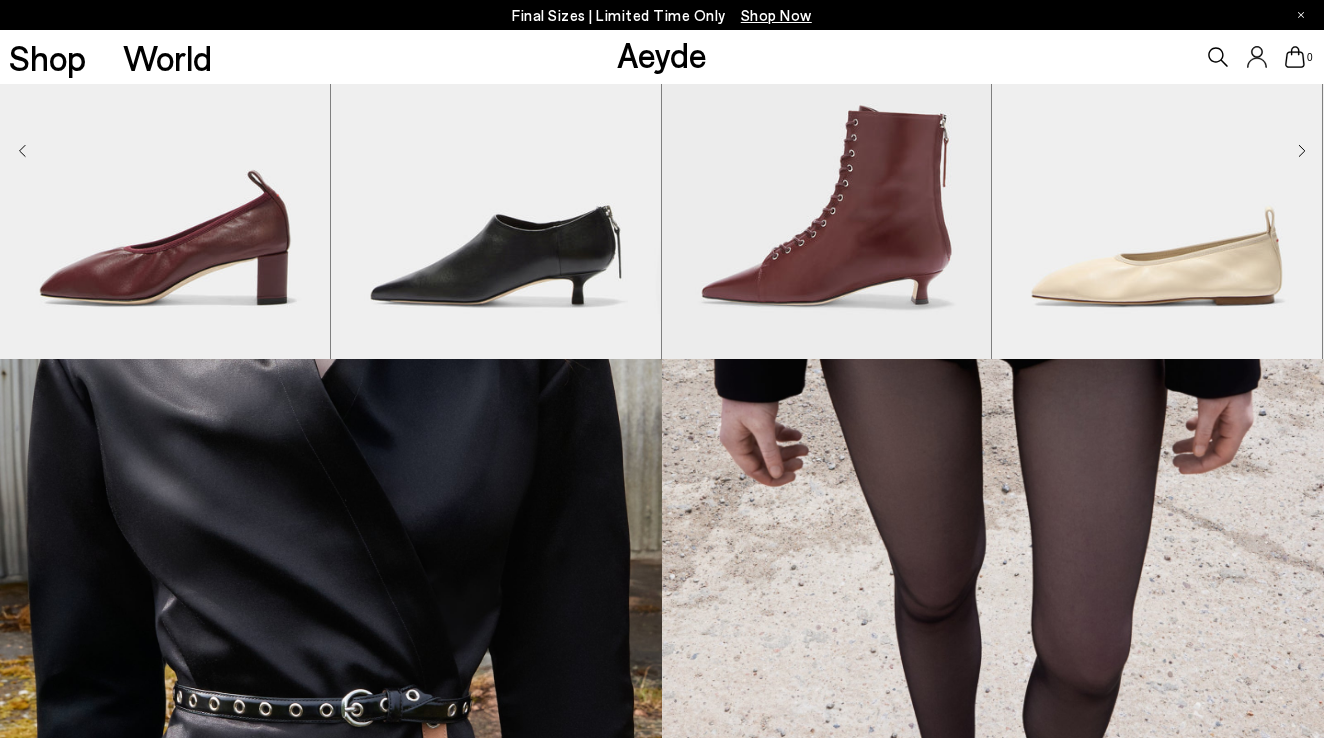 click 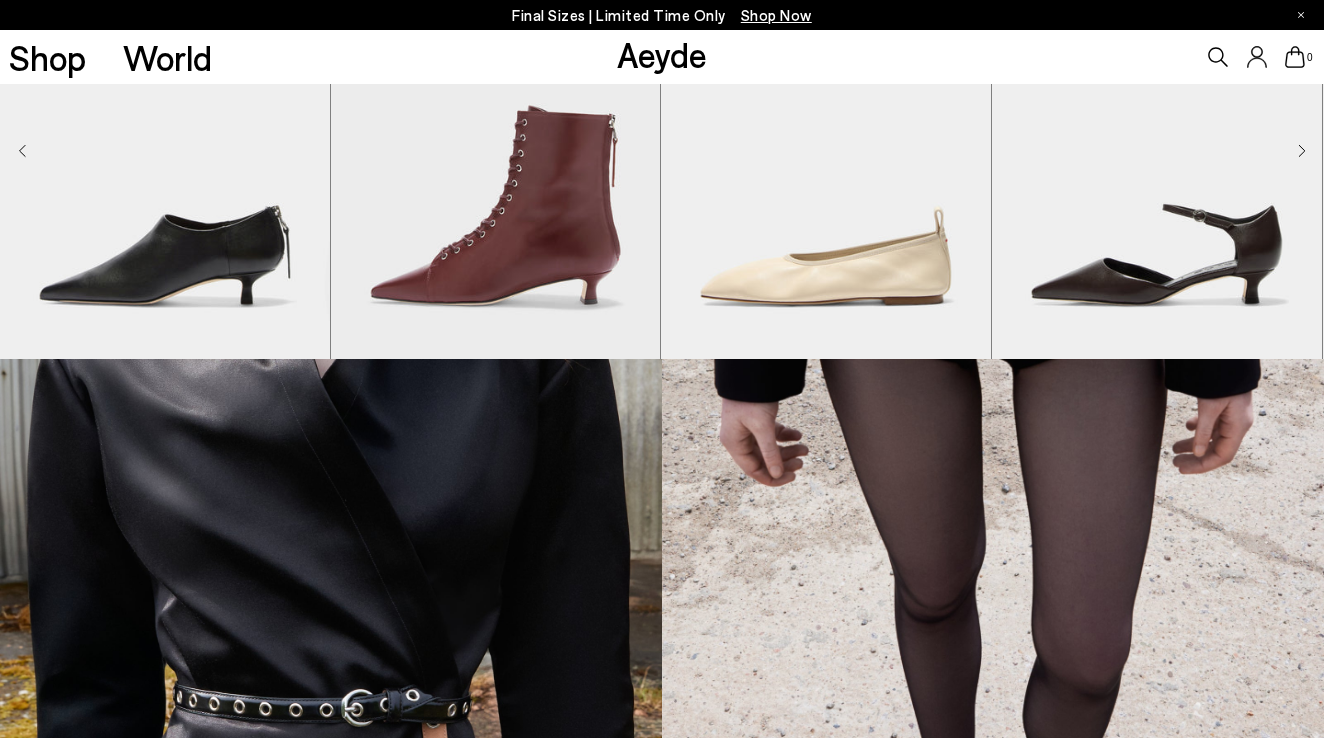 click 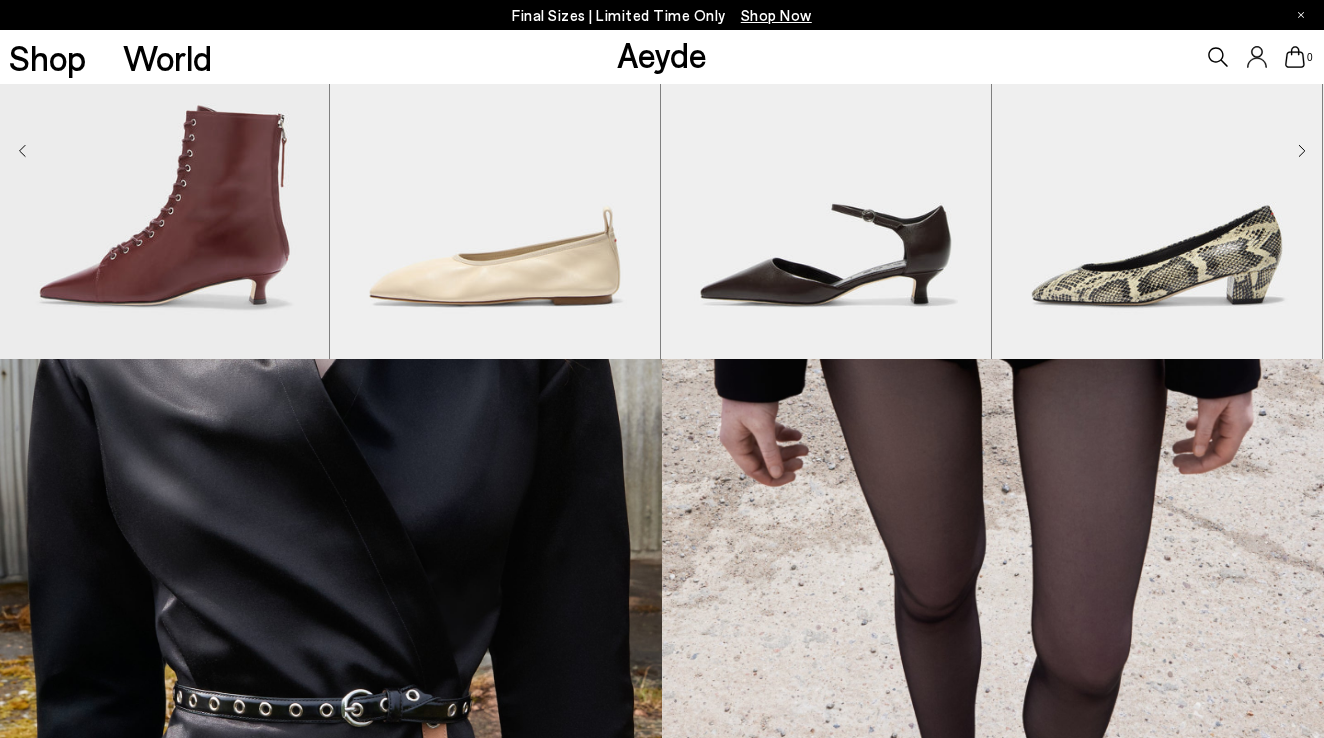 click 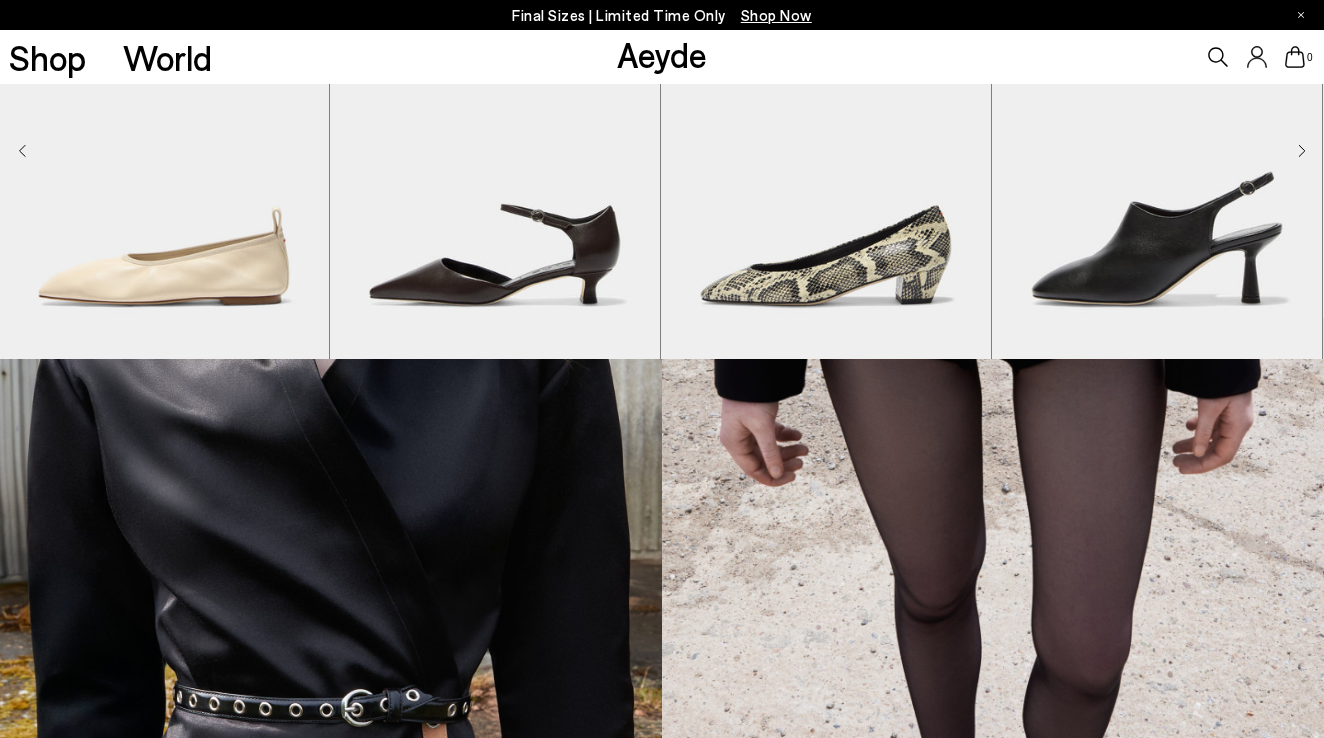 click 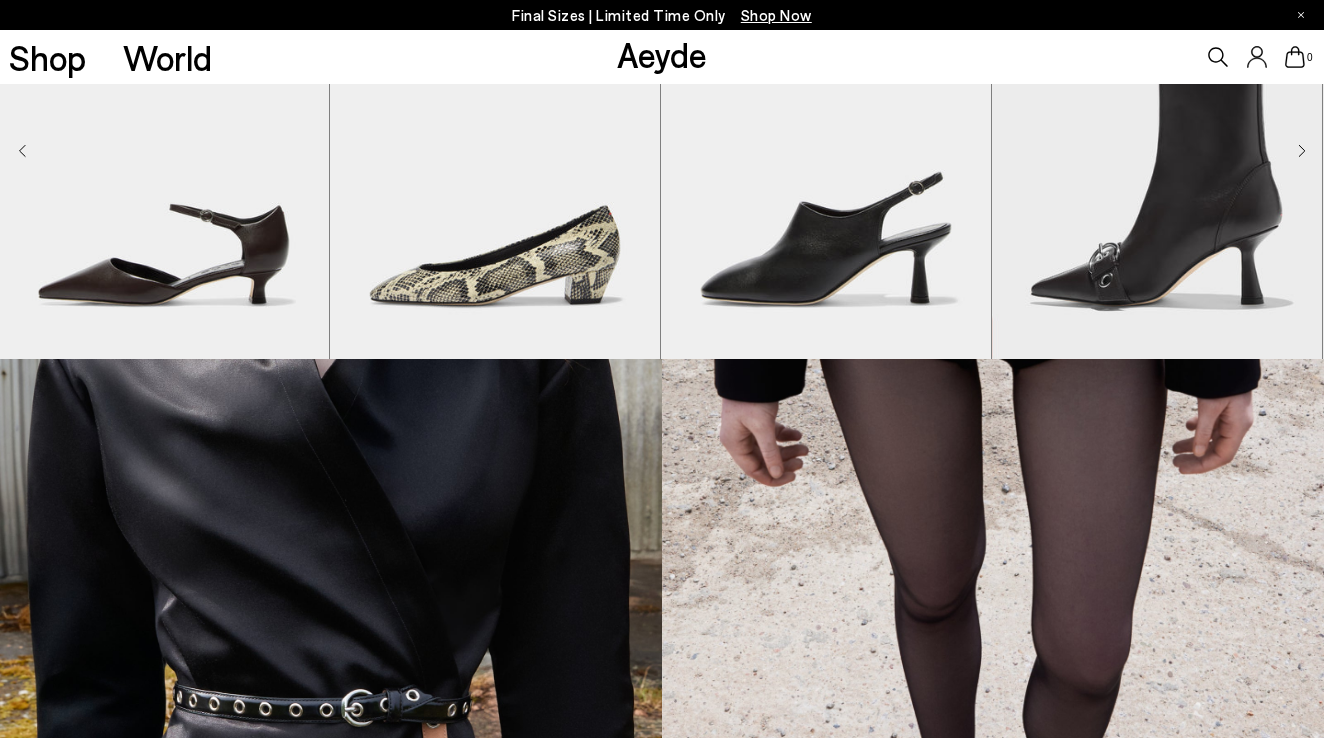 click 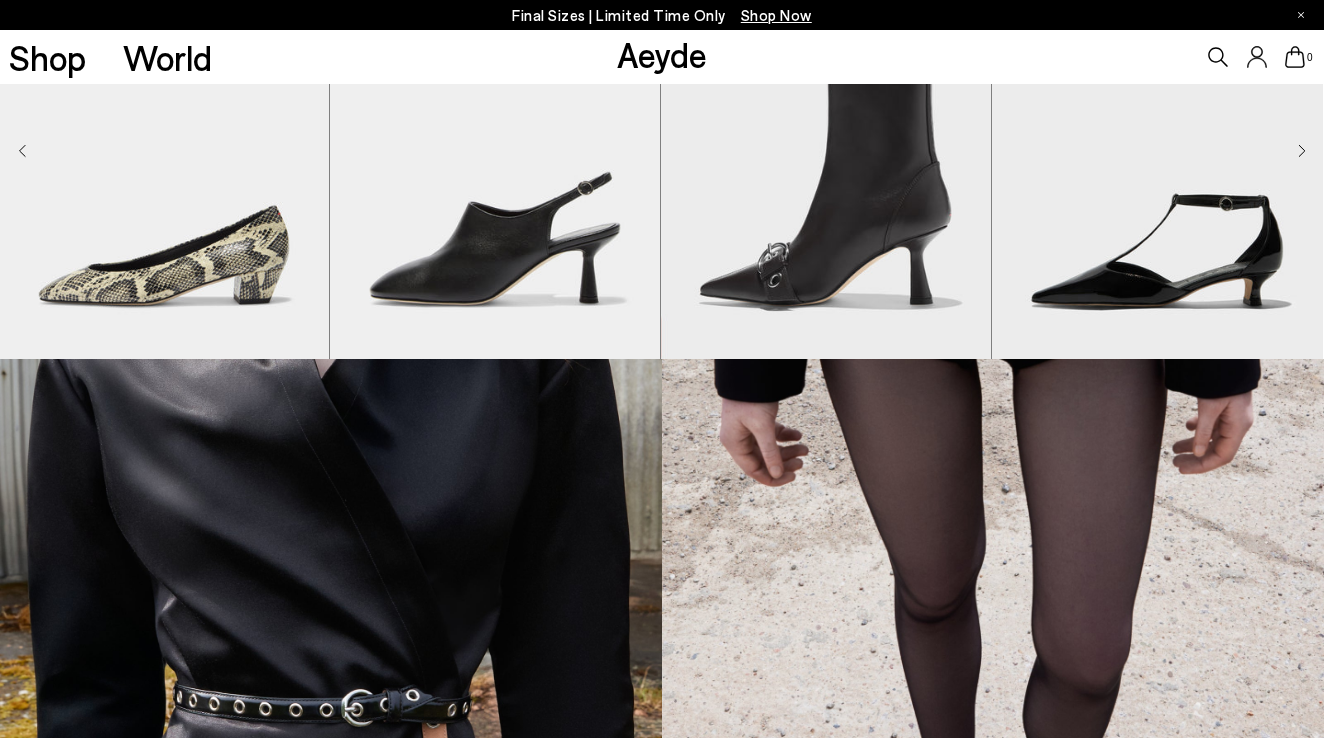 click 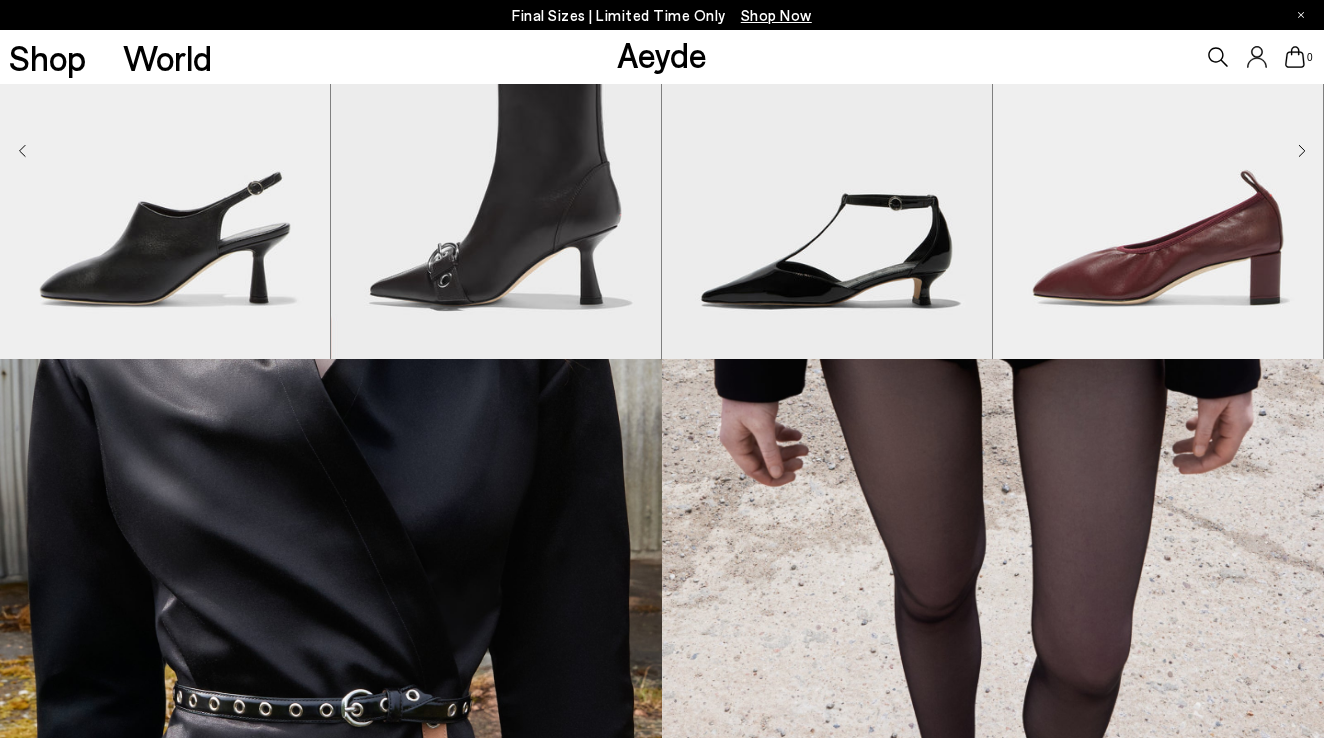 click 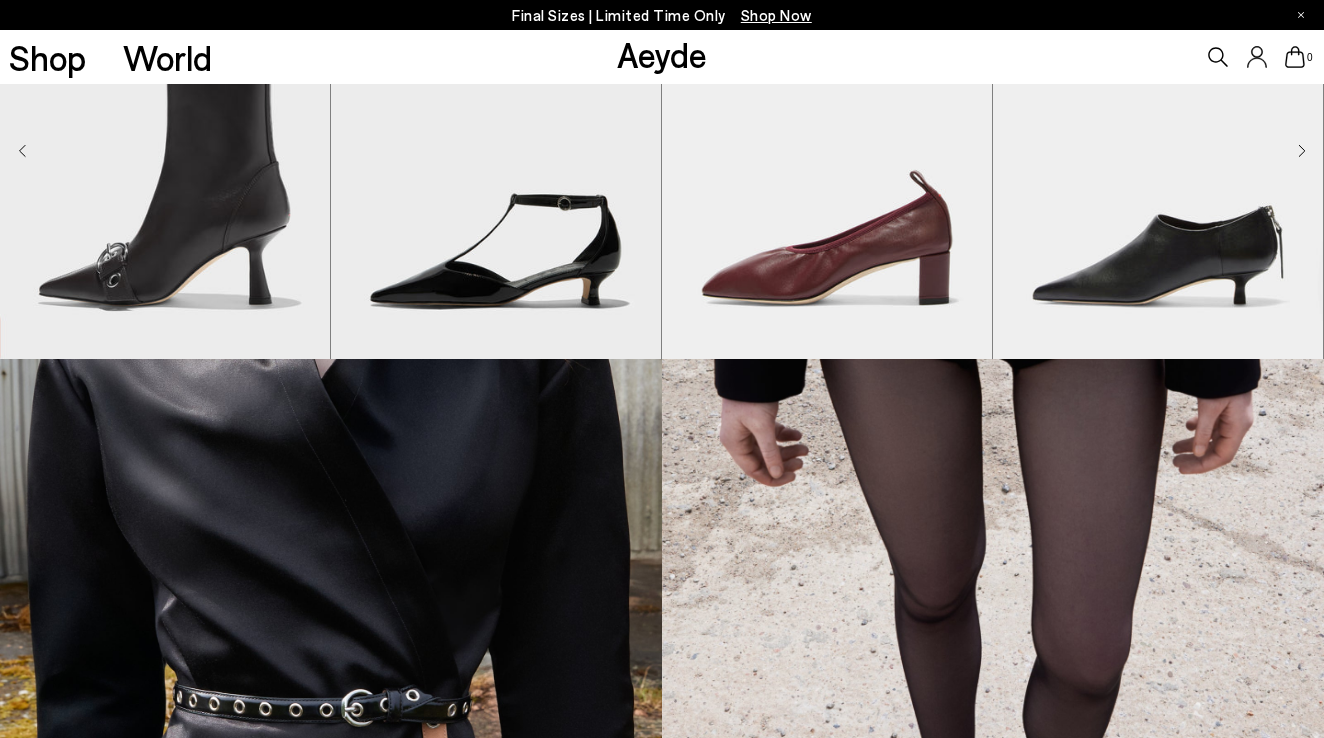 click 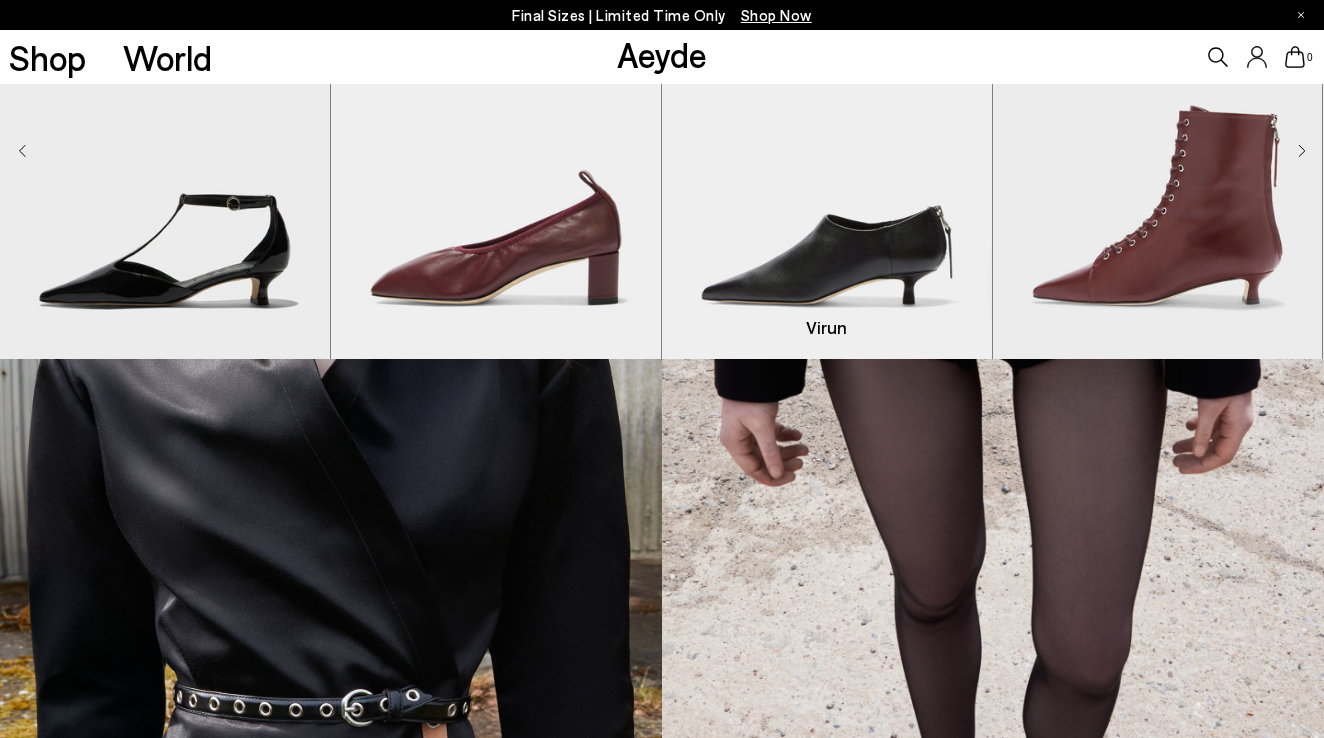 click at bounding box center (827, 151) 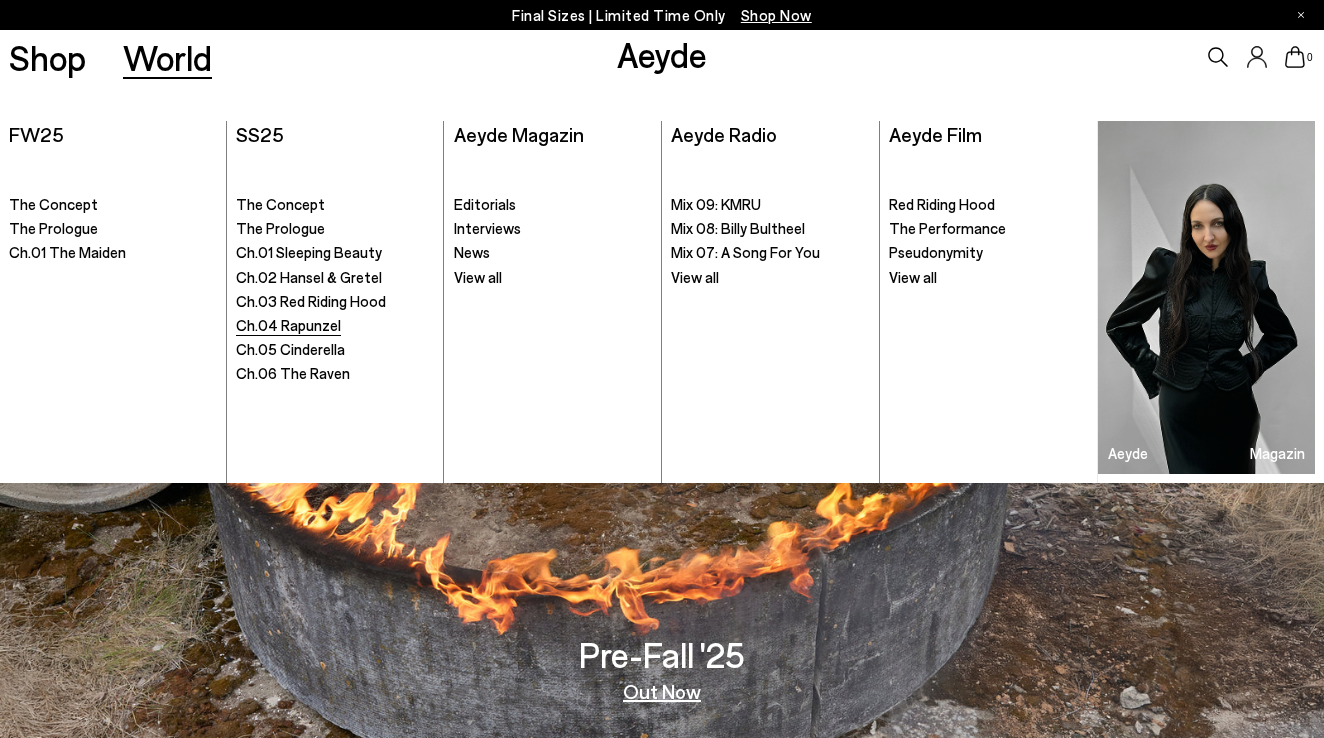 scroll, scrollTop: 0, scrollLeft: 0, axis: both 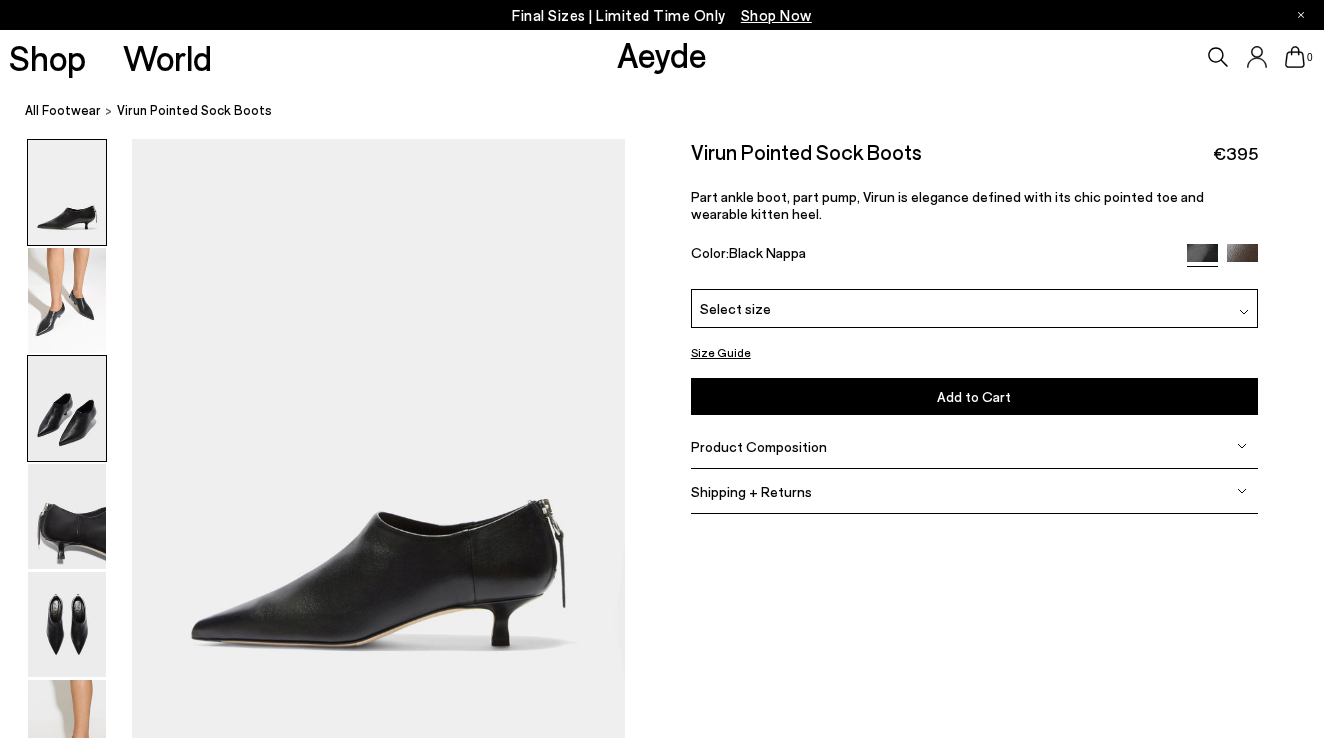 click at bounding box center [67, 408] 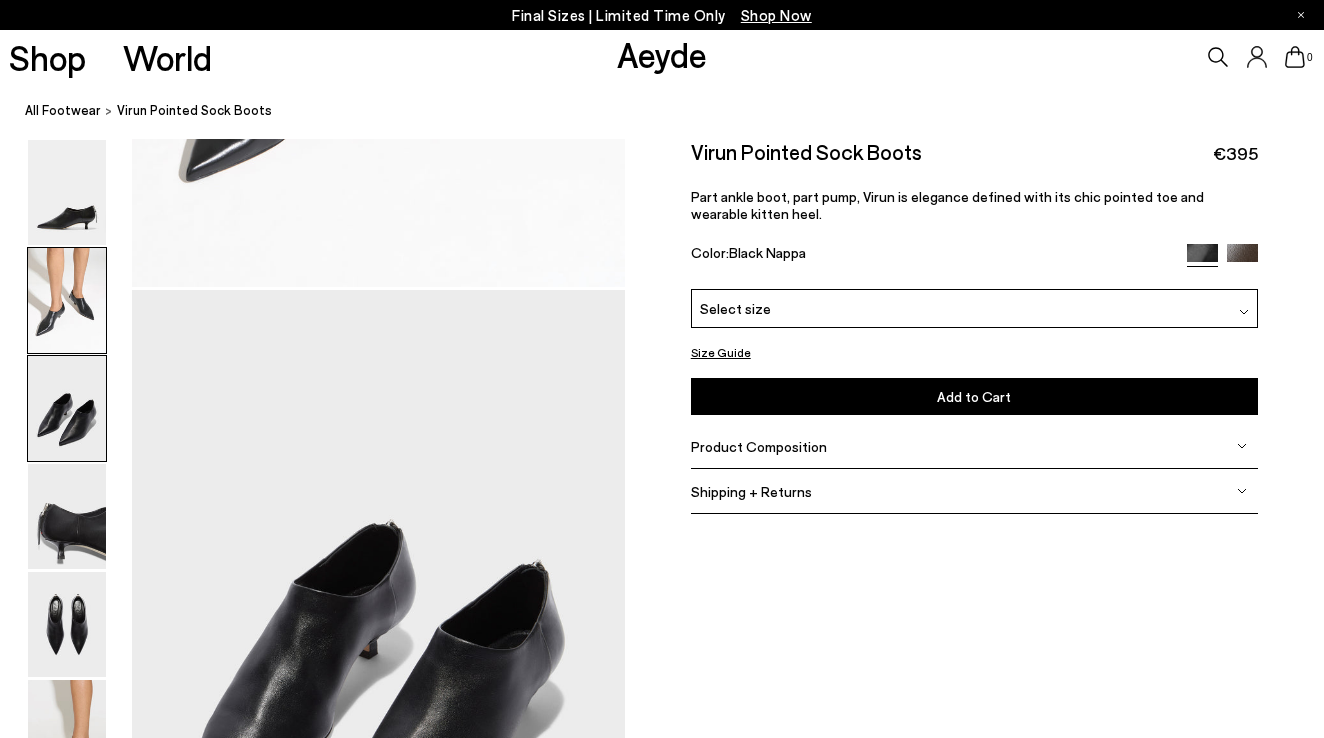 scroll, scrollTop: 1263, scrollLeft: 0, axis: vertical 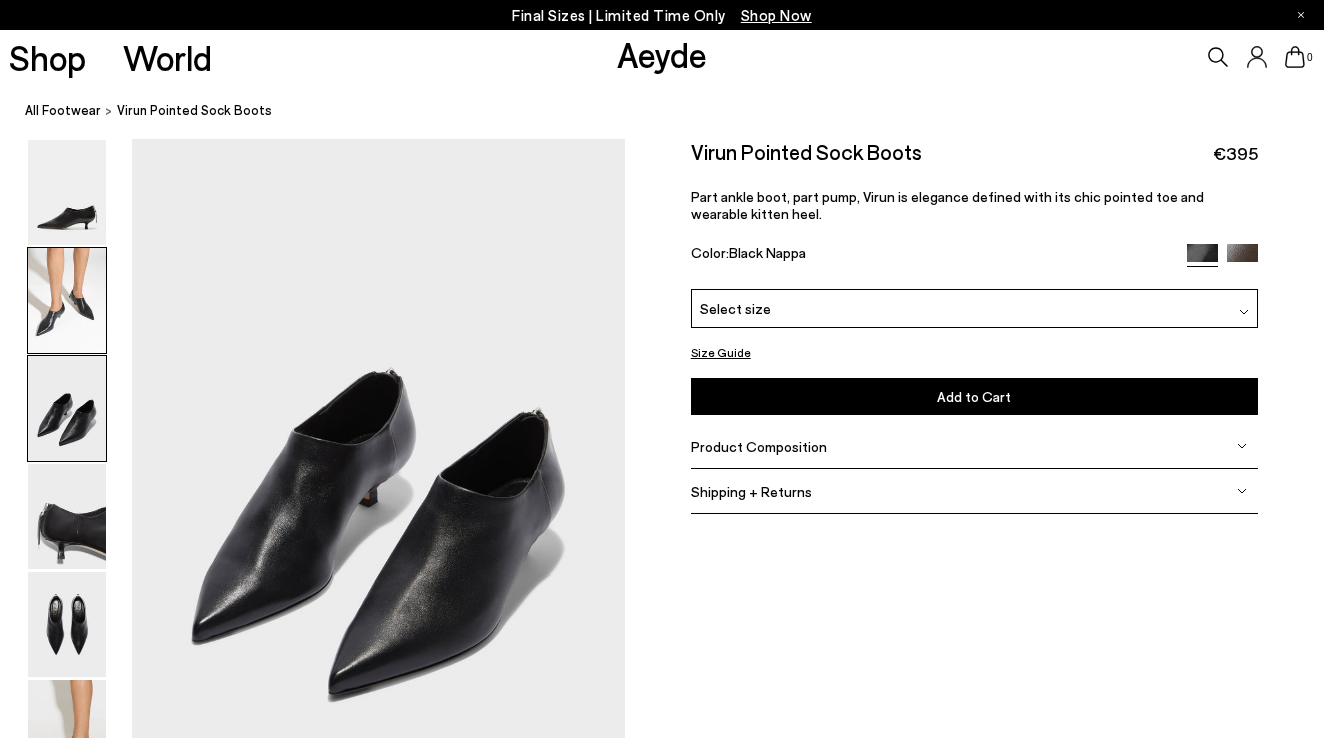 click at bounding box center (67, 300) 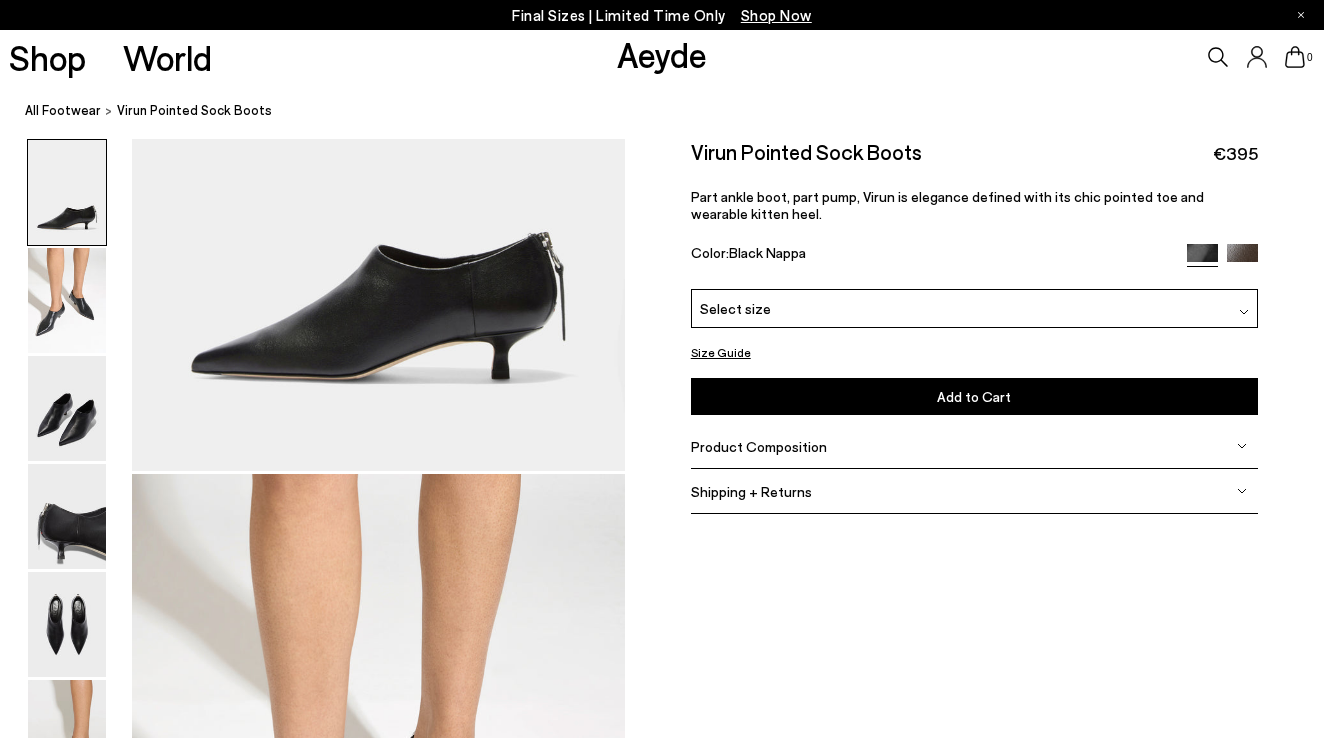 scroll, scrollTop: 217, scrollLeft: 0, axis: vertical 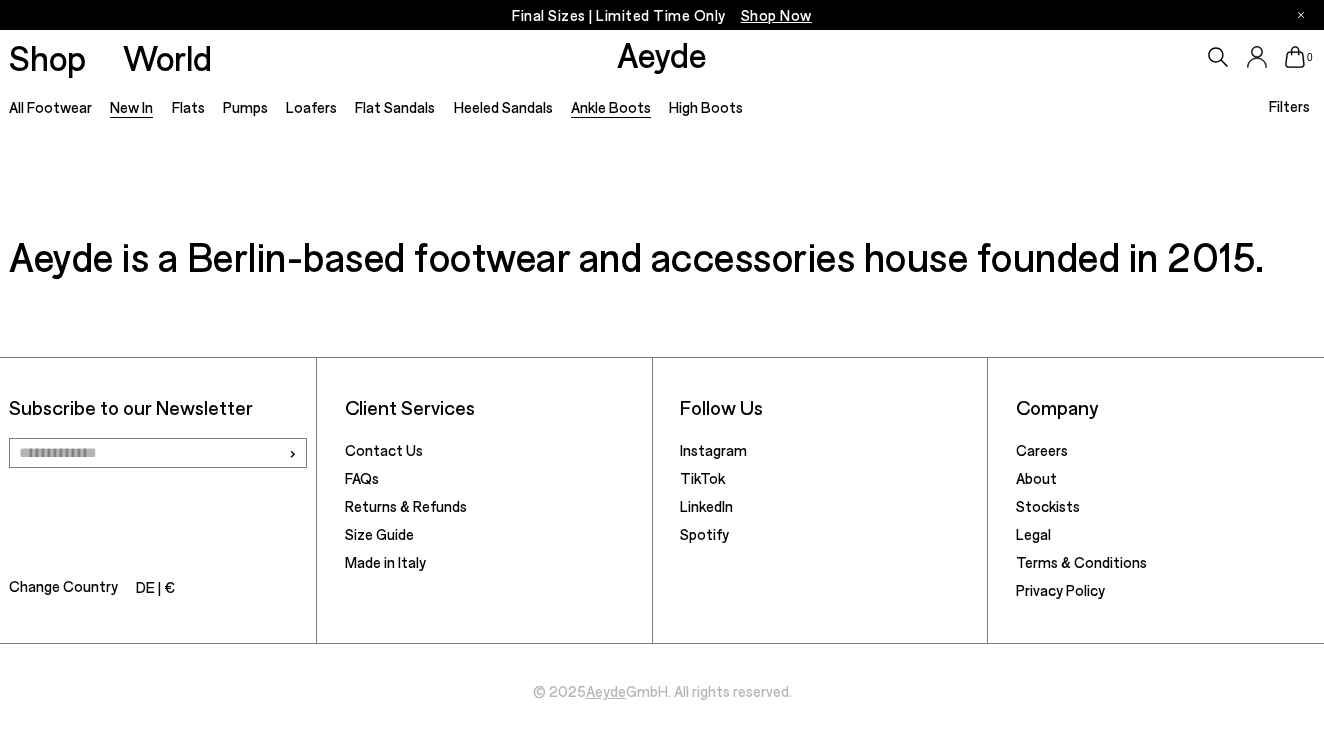 click on "Ankle Boots" at bounding box center [611, 107] 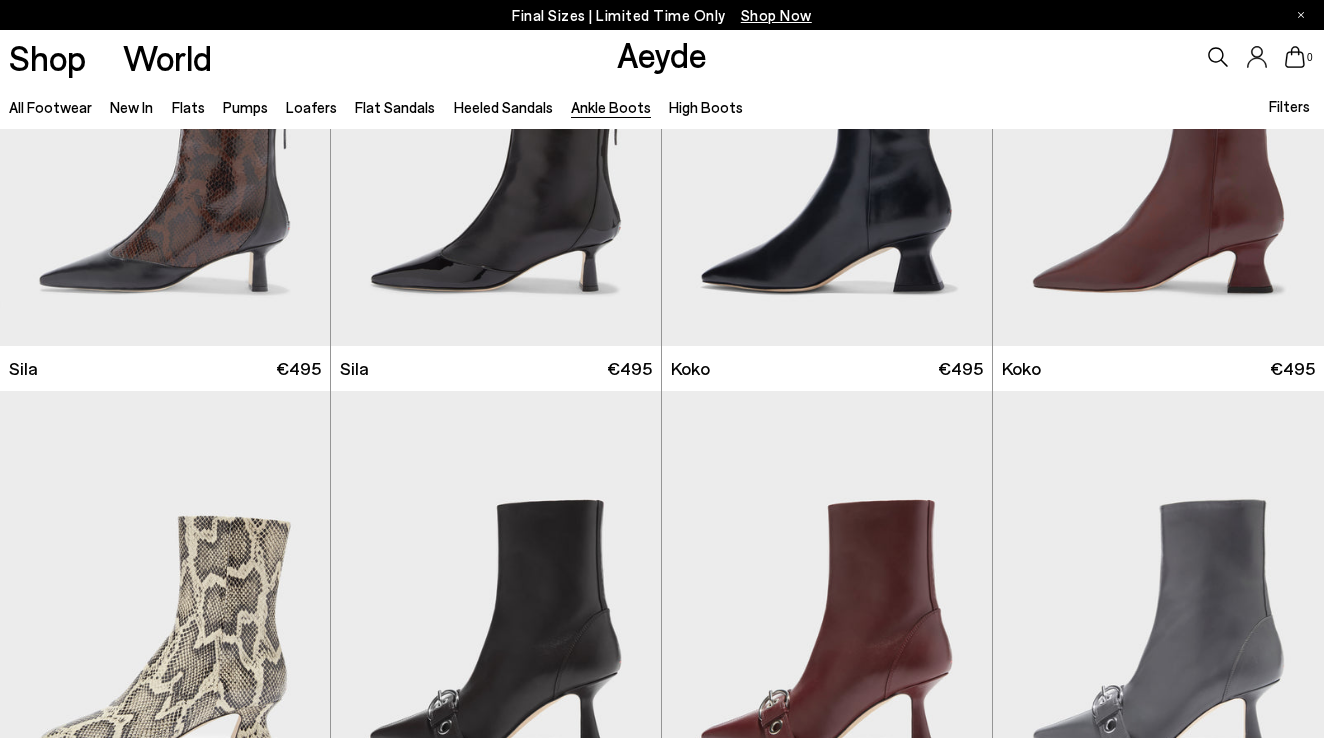 scroll, scrollTop: 386, scrollLeft: 0, axis: vertical 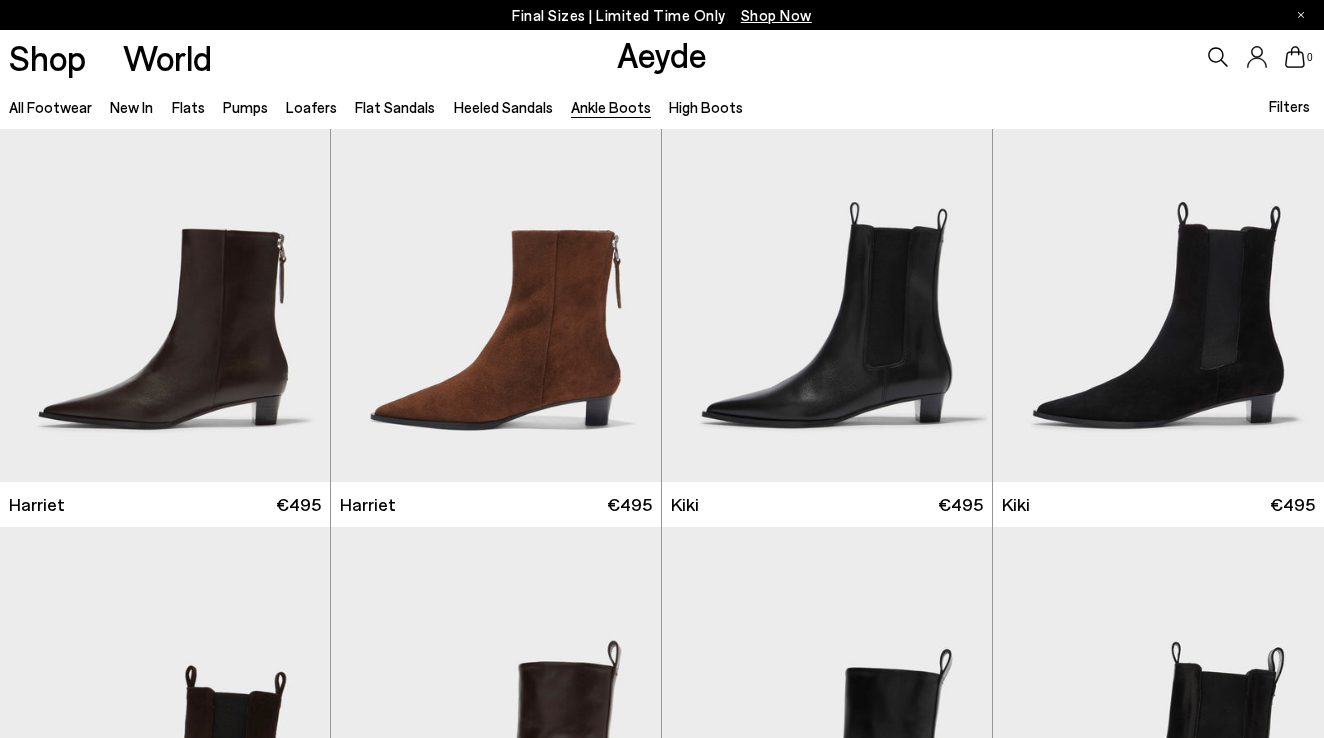 click on "Ankle Boots" at bounding box center [611, 107] 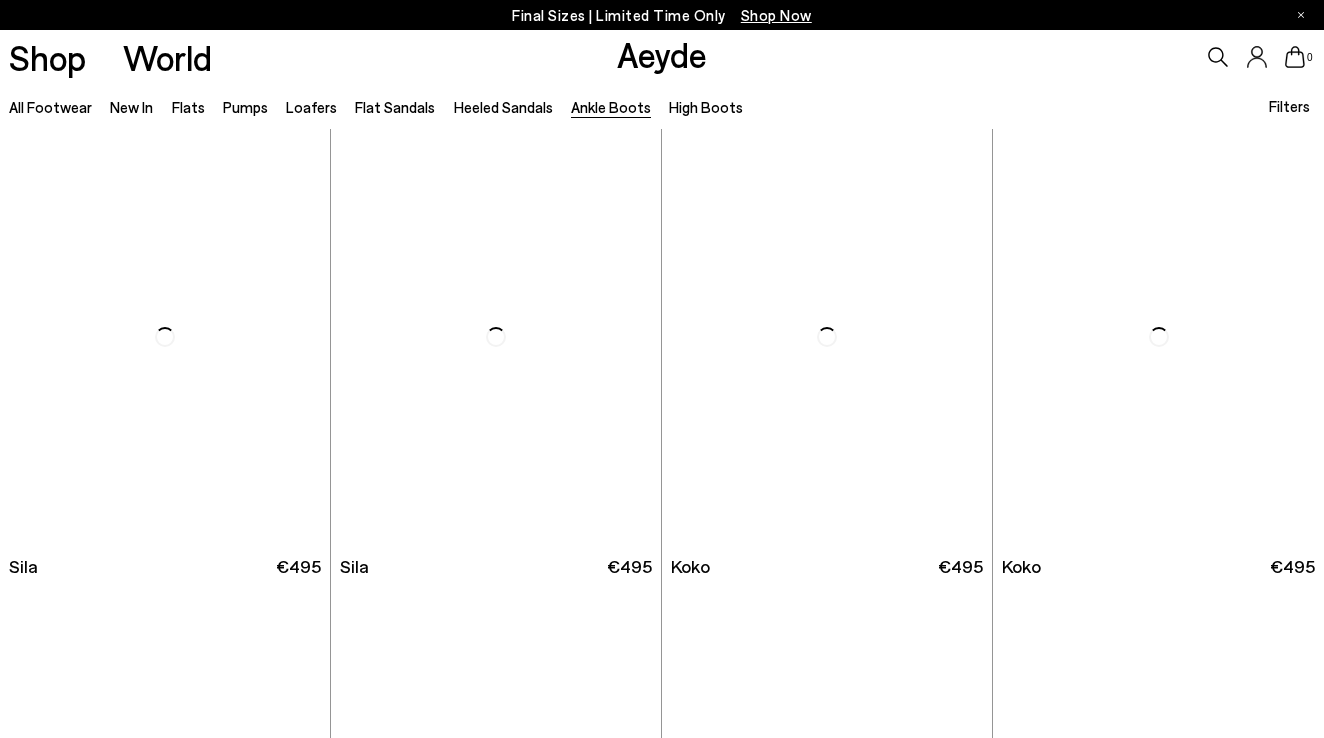 scroll, scrollTop: 1, scrollLeft: 0, axis: vertical 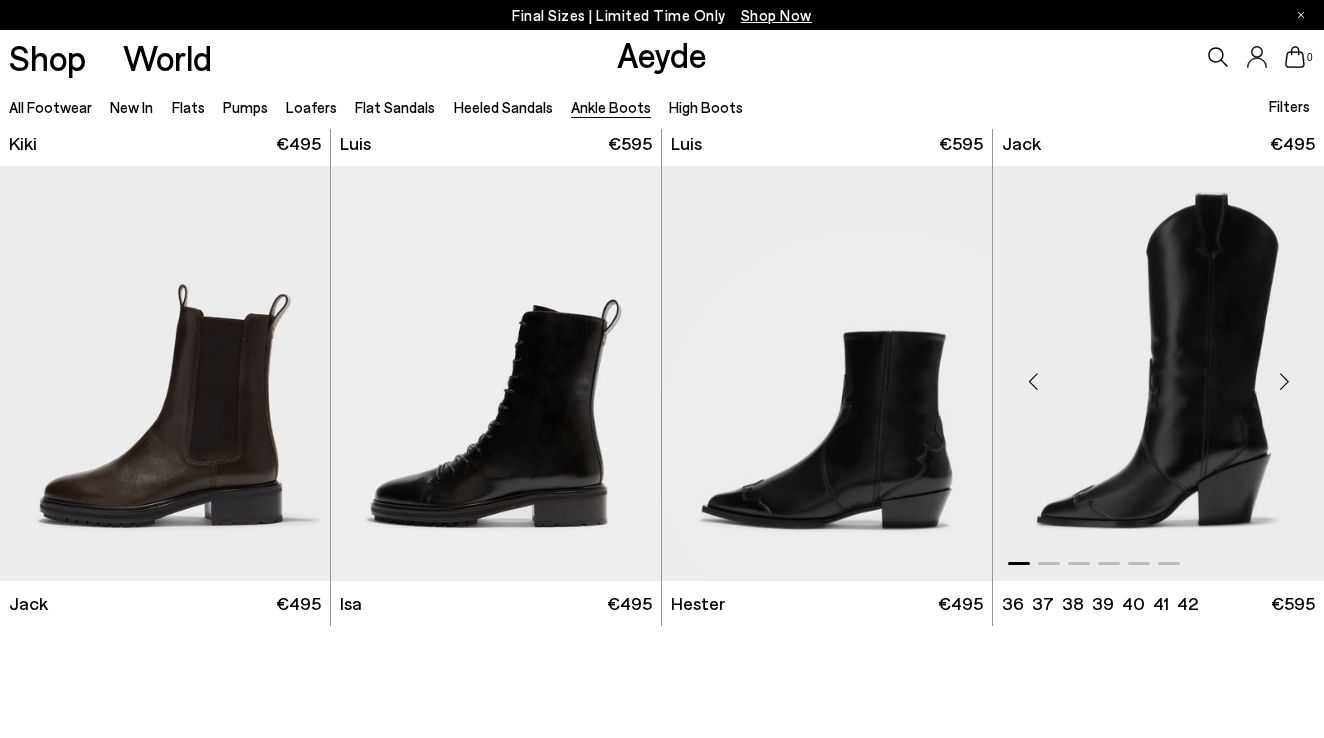 click at bounding box center [1158, 373] 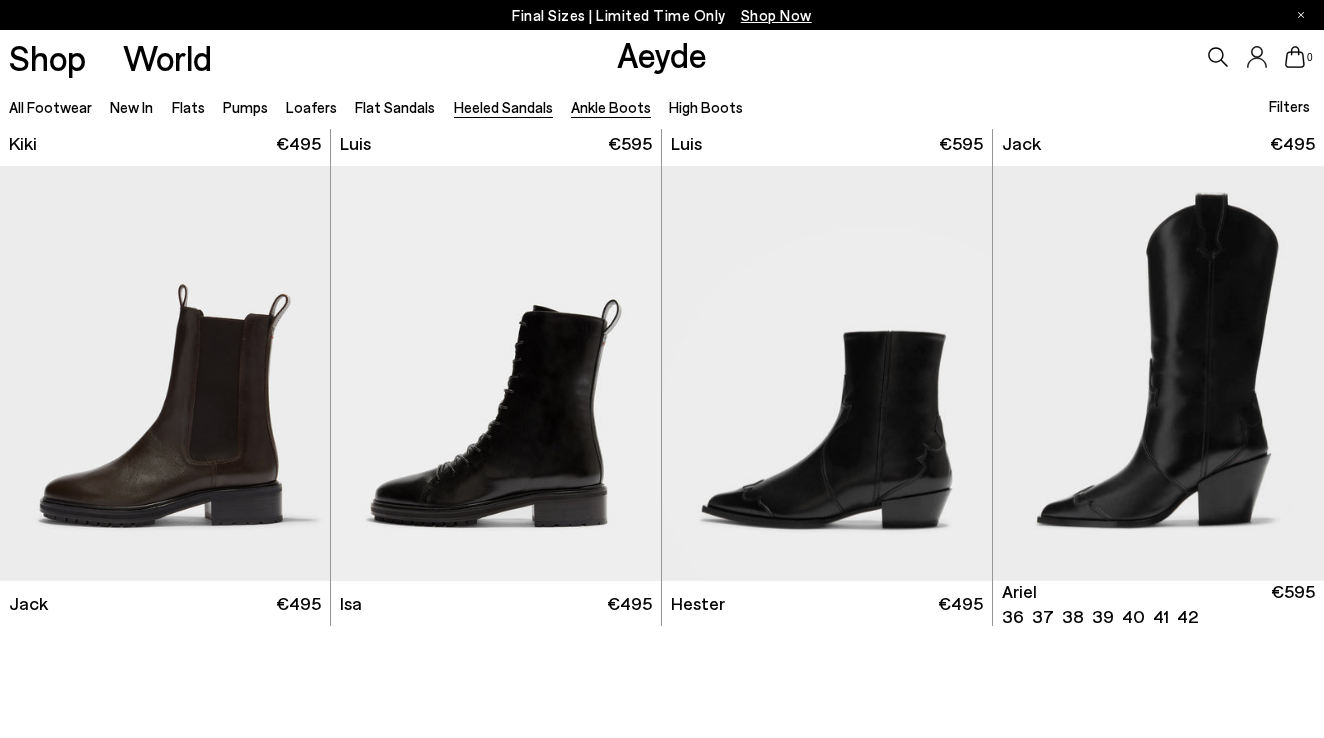 click on "Heeled Sandals" at bounding box center [503, 107] 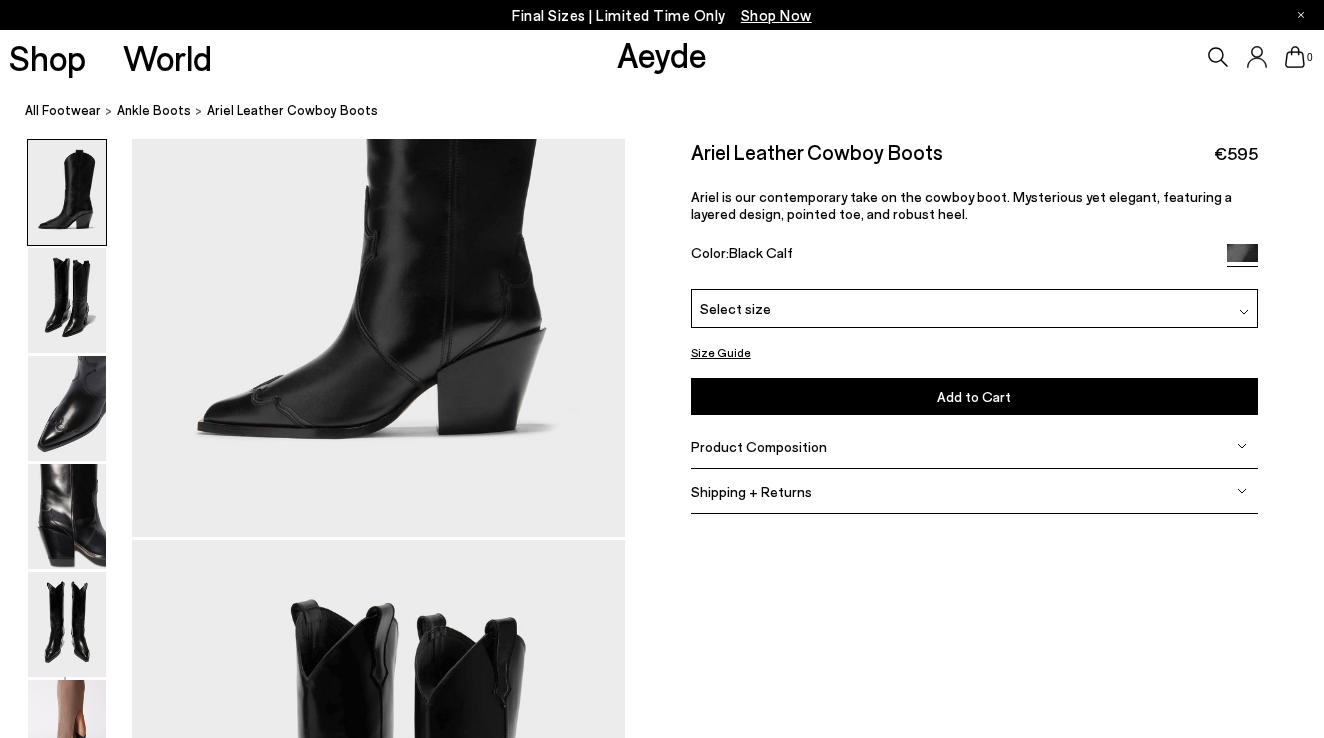 scroll, scrollTop: 258, scrollLeft: 0, axis: vertical 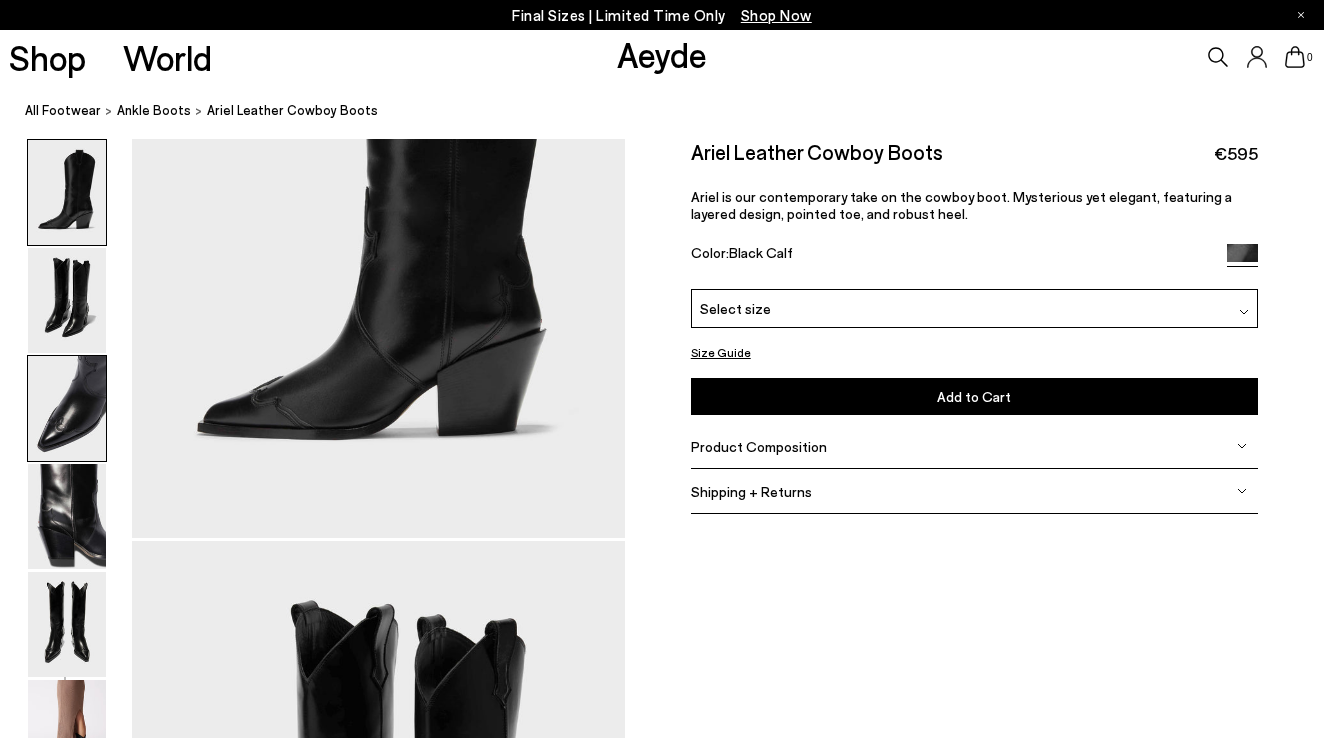 click at bounding box center [67, 408] 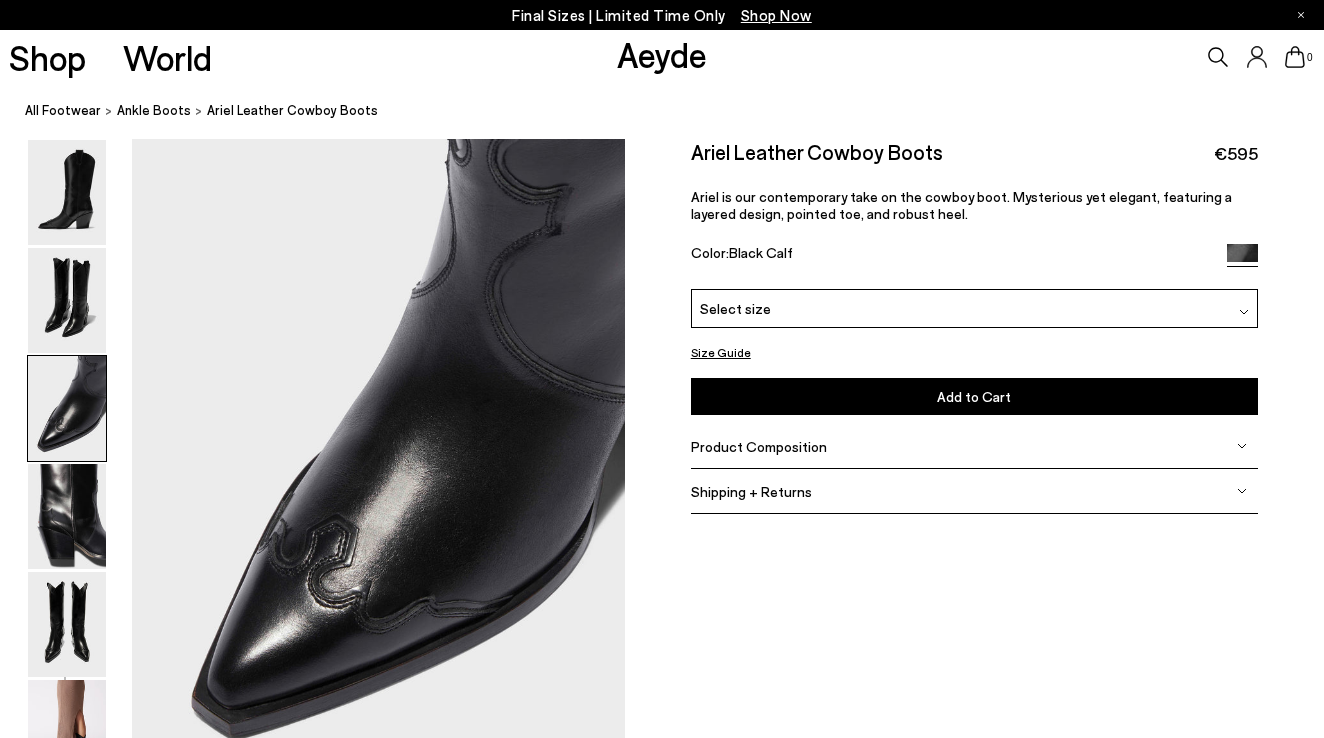 scroll, scrollTop: 1321, scrollLeft: 0, axis: vertical 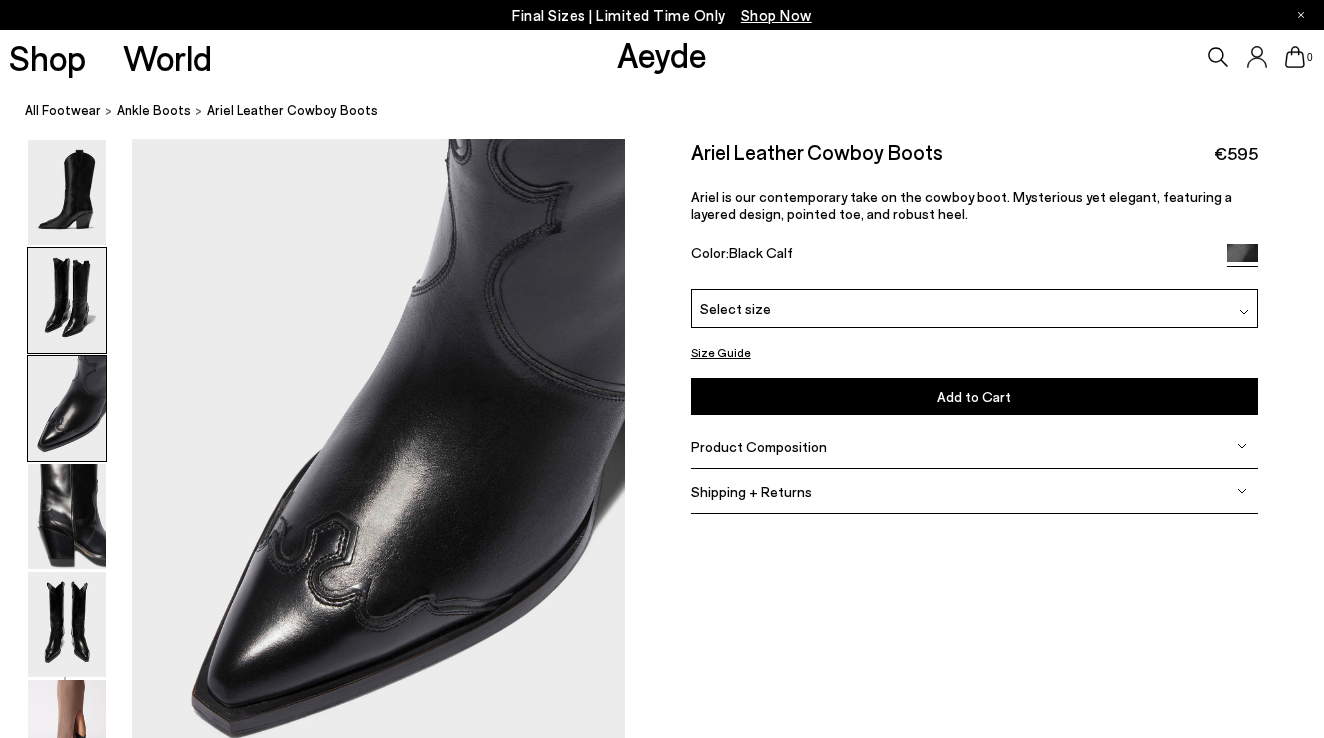 click at bounding box center (67, 300) 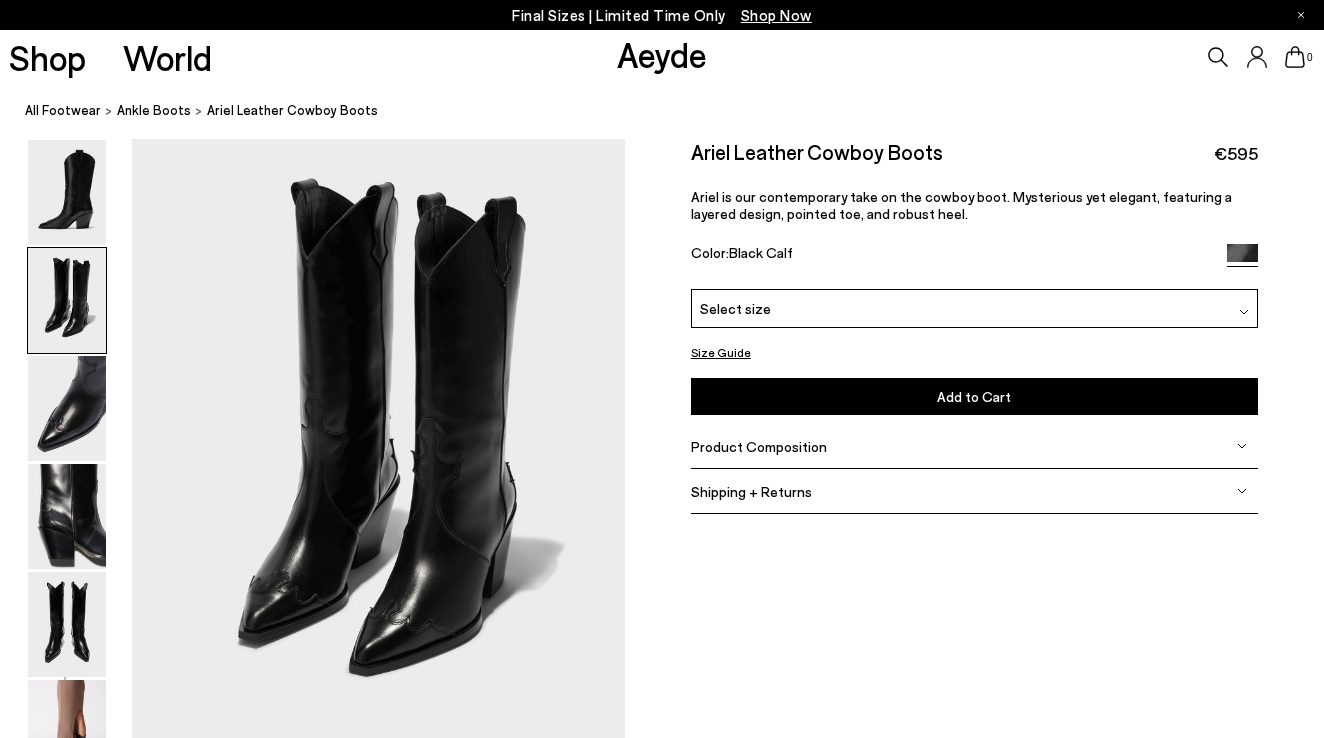scroll, scrollTop: 661, scrollLeft: 0, axis: vertical 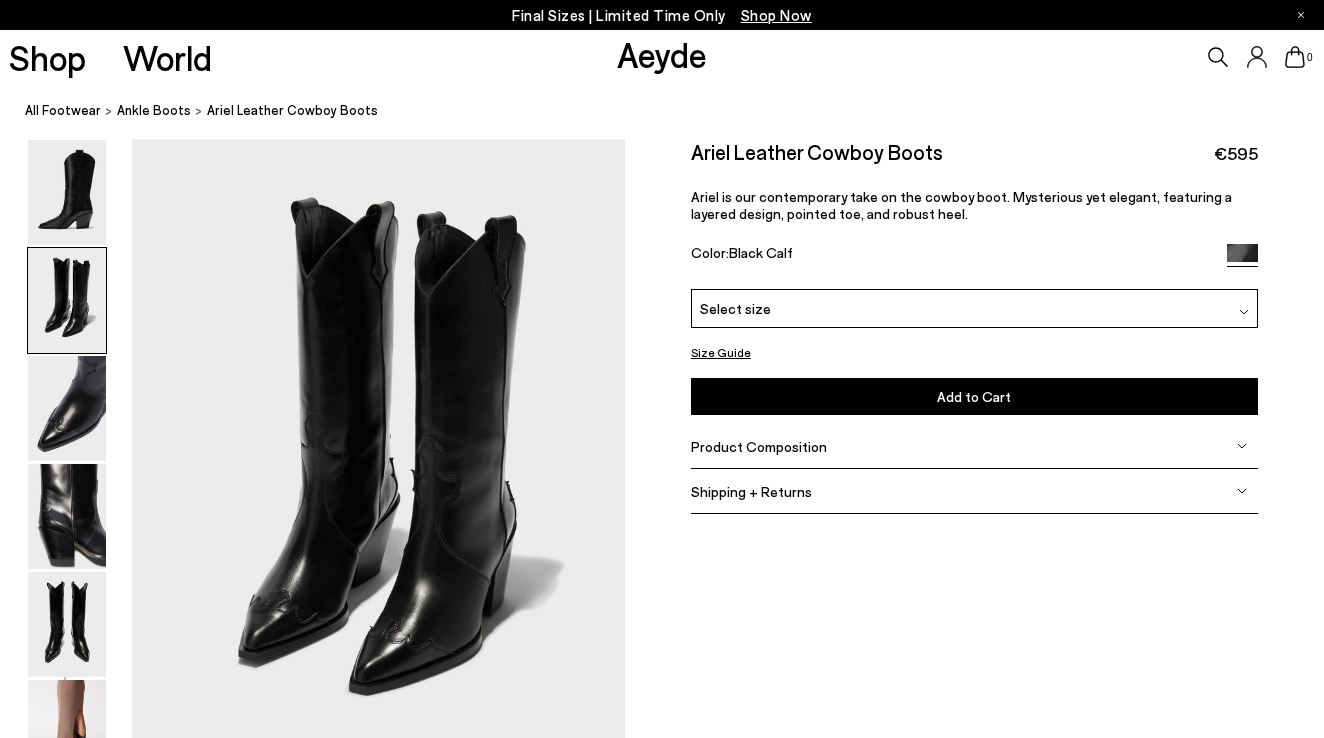 click at bounding box center [67, 300] 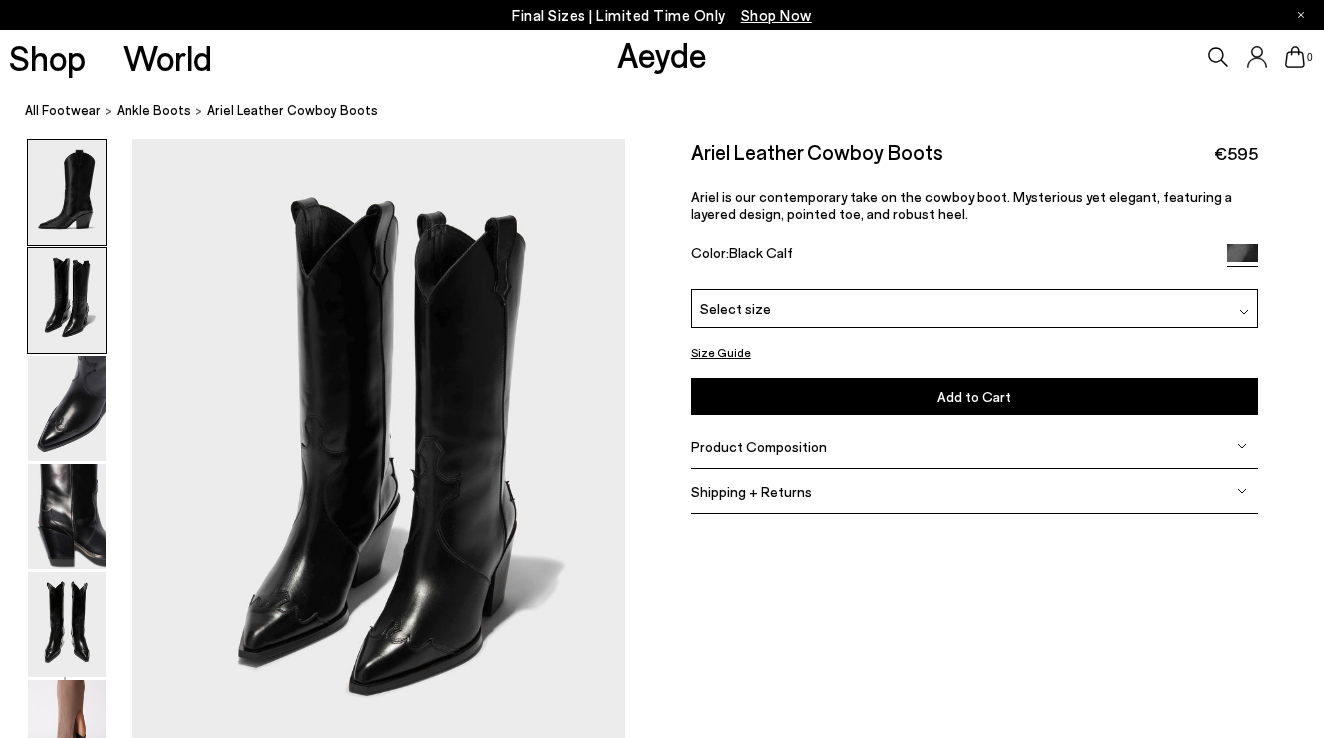 click at bounding box center (67, 192) 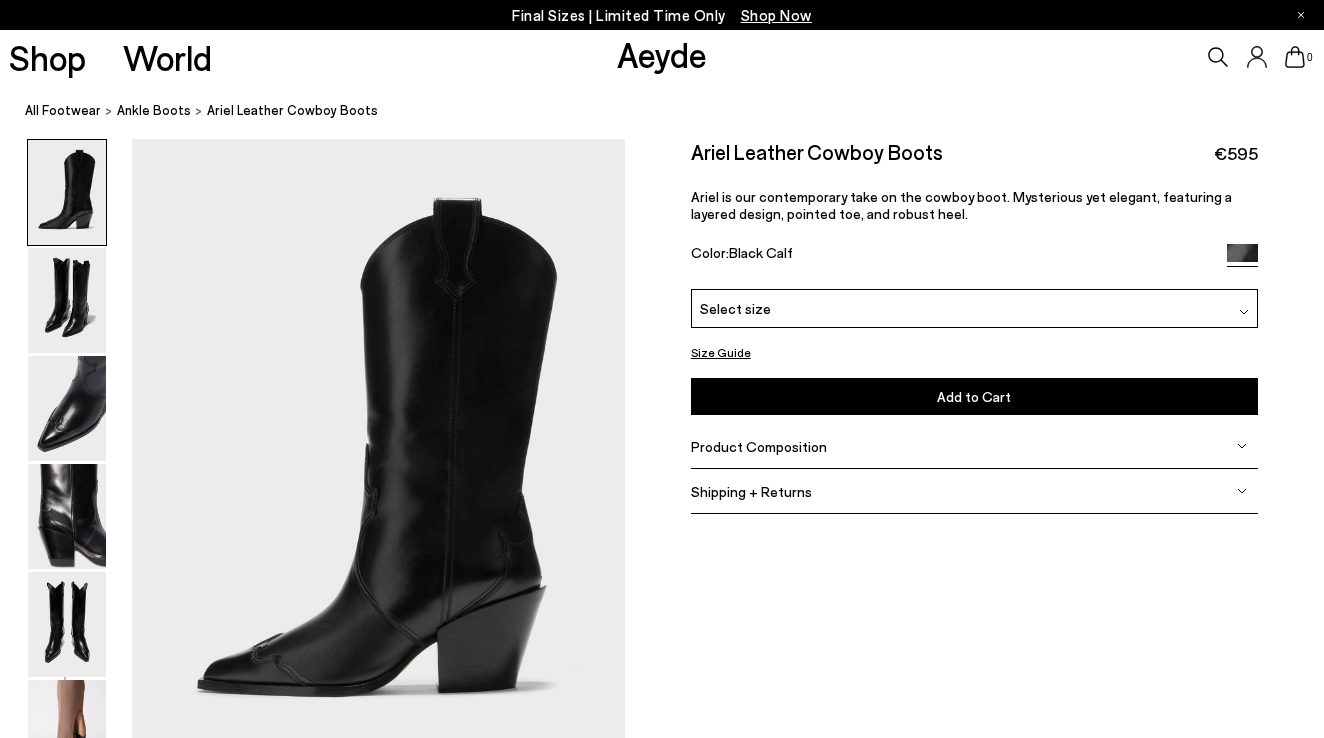 scroll, scrollTop: 0, scrollLeft: 0, axis: both 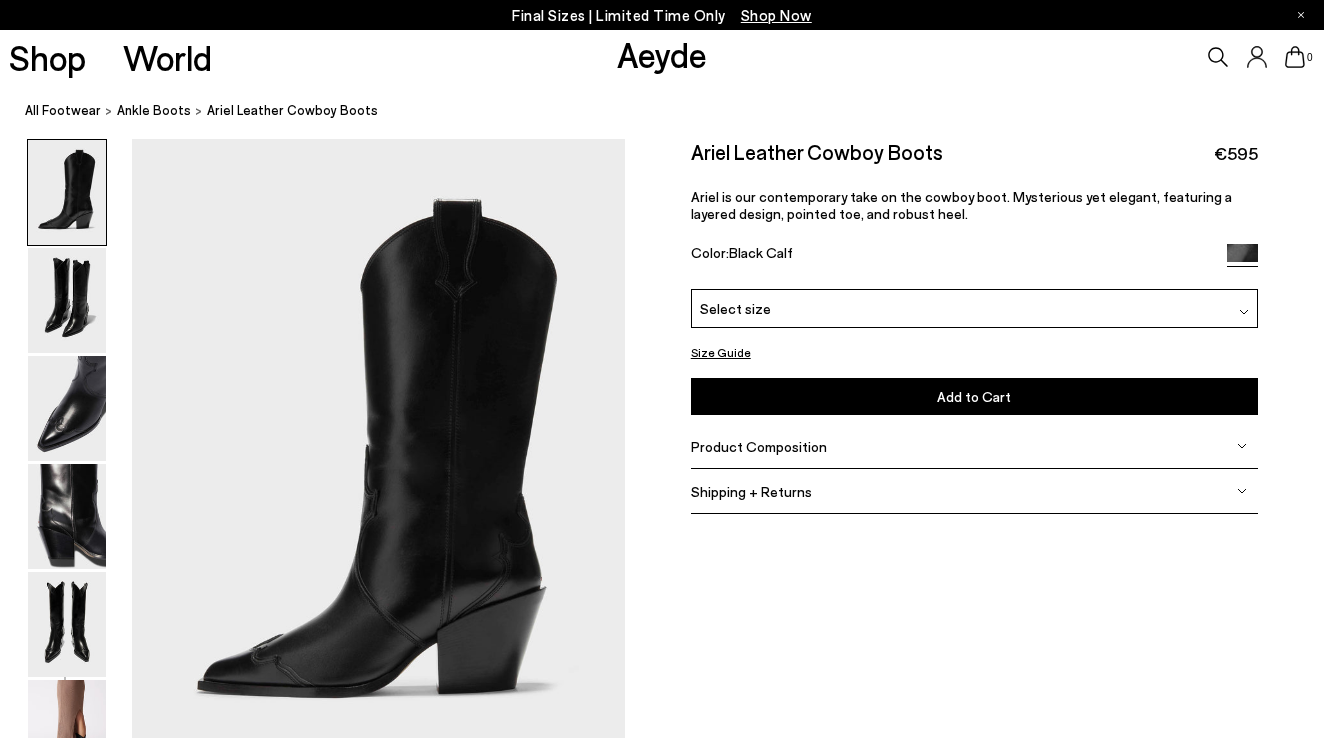 click on "Select size" at bounding box center (974, 308) 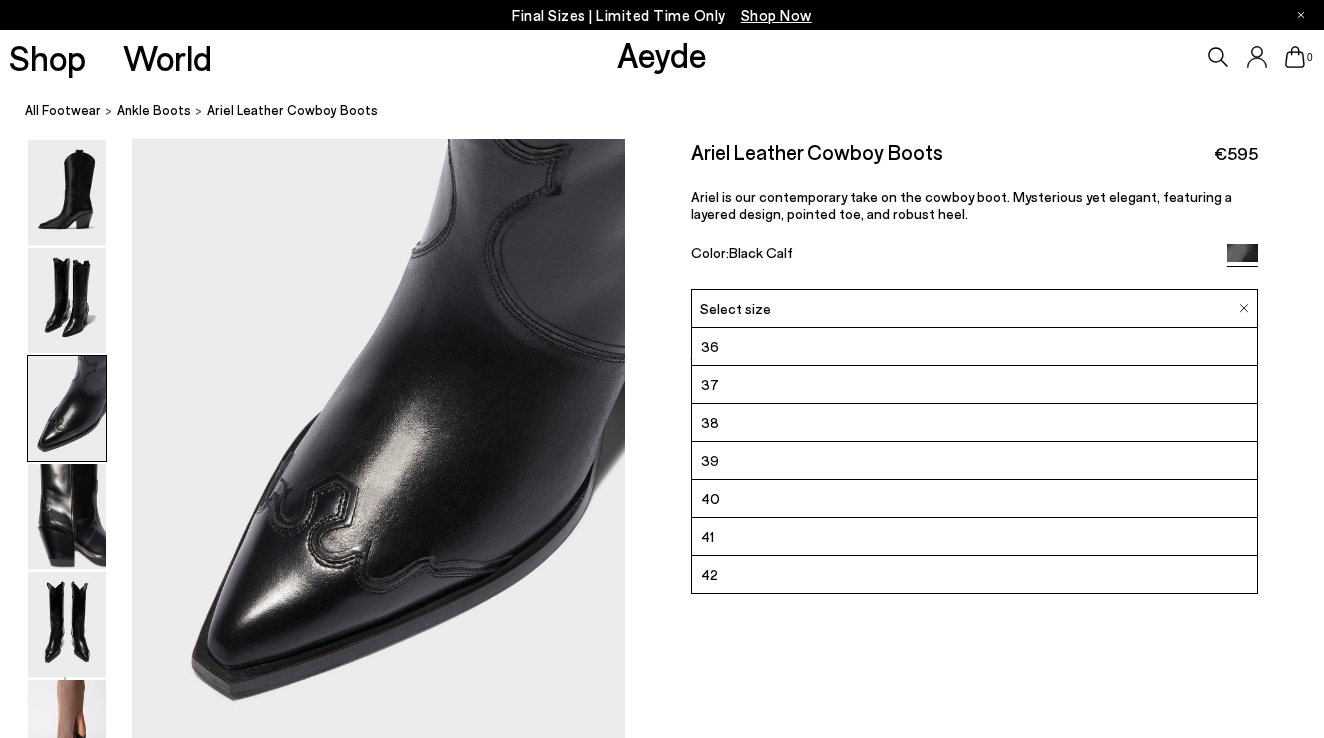 scroll, scrollTop: 1362, scrollLeft: 0, axis: vertical 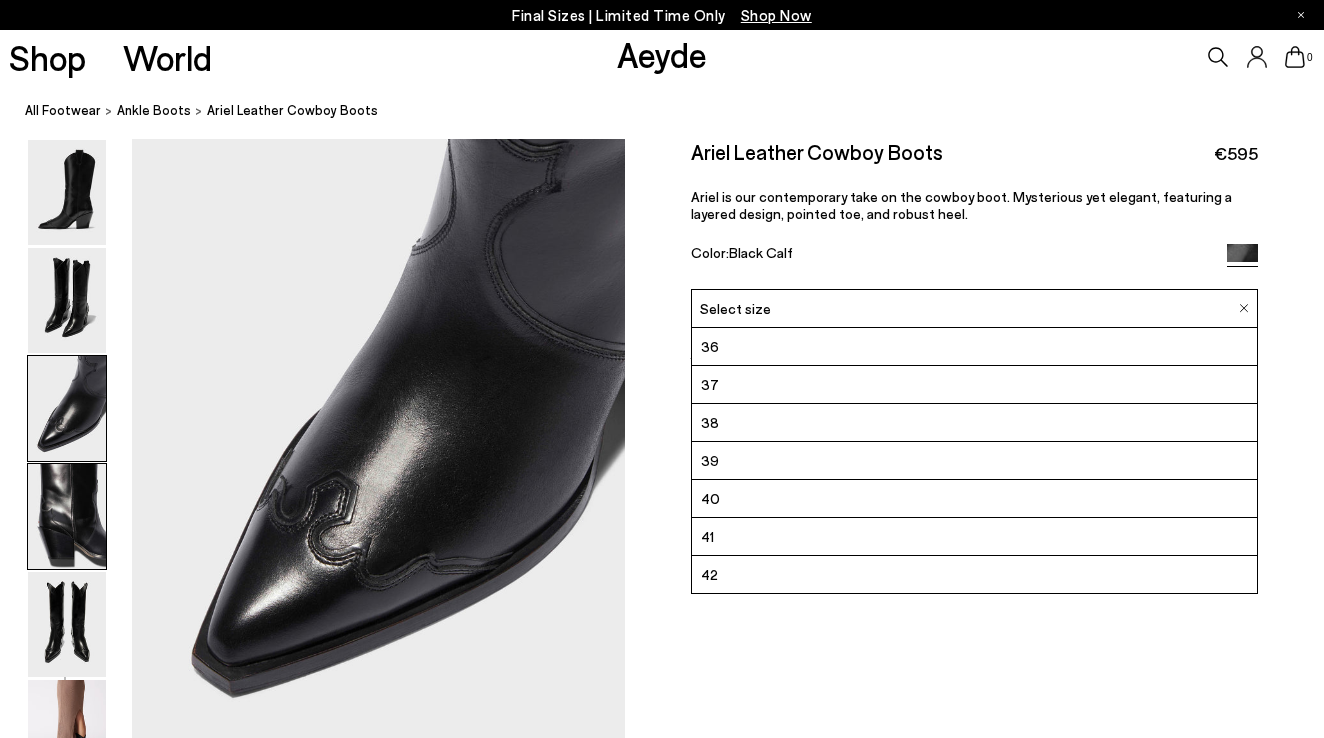 click at bounding box center [67, 516] 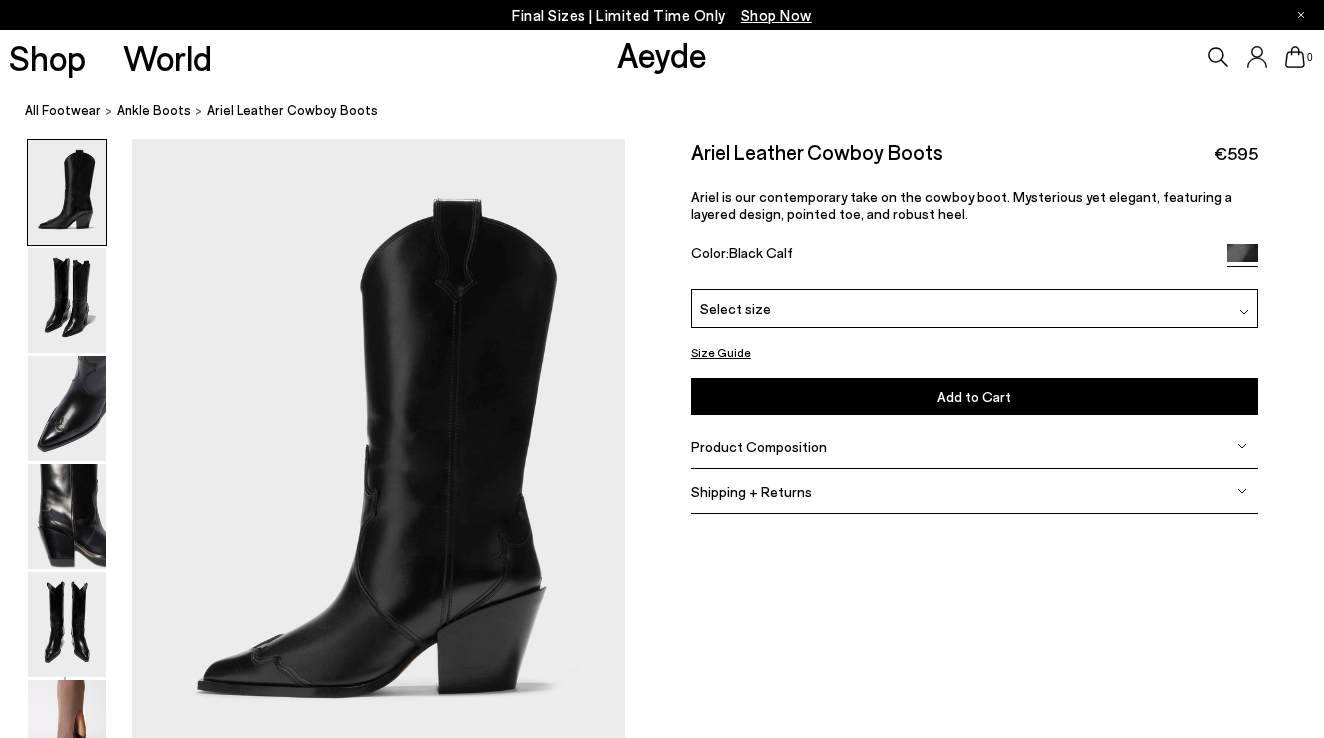 scroll, scrollTop: 0, scrollLeft: 0, axis: both 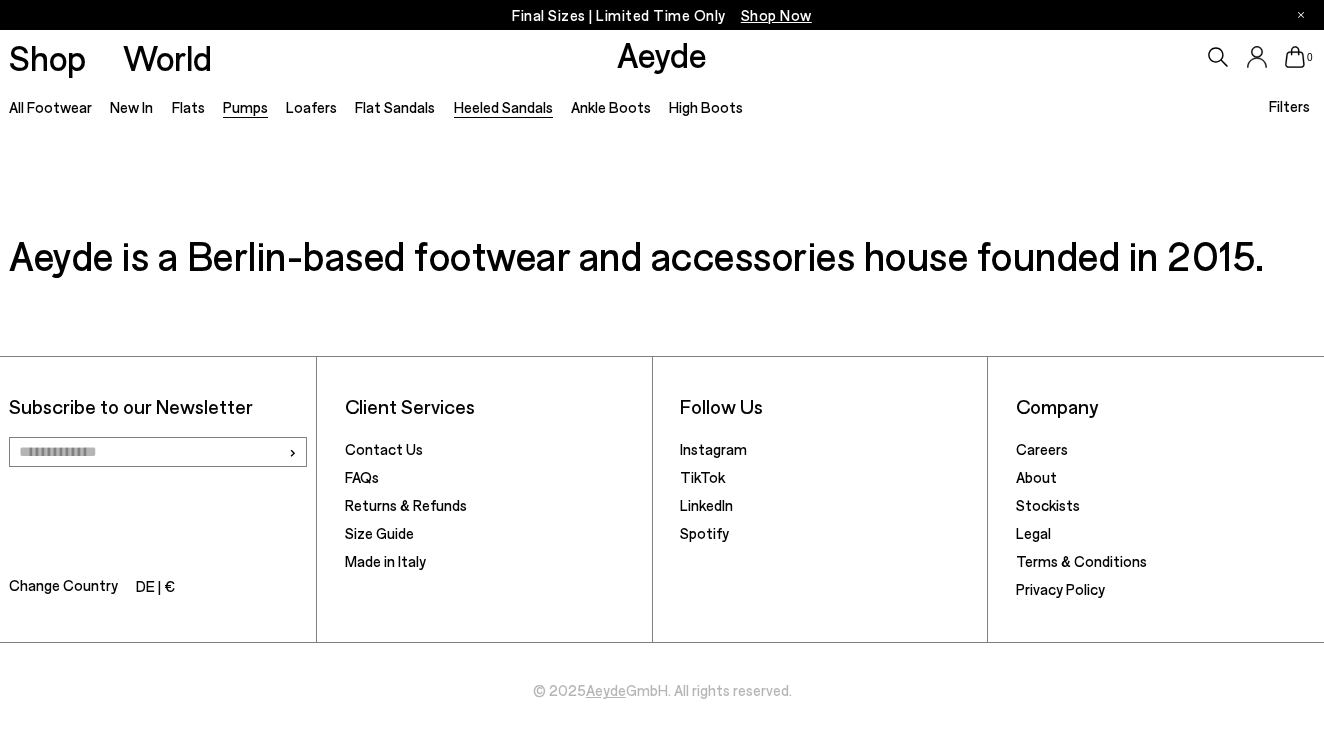 click on "Pumps" at bounding box center (245, 107) 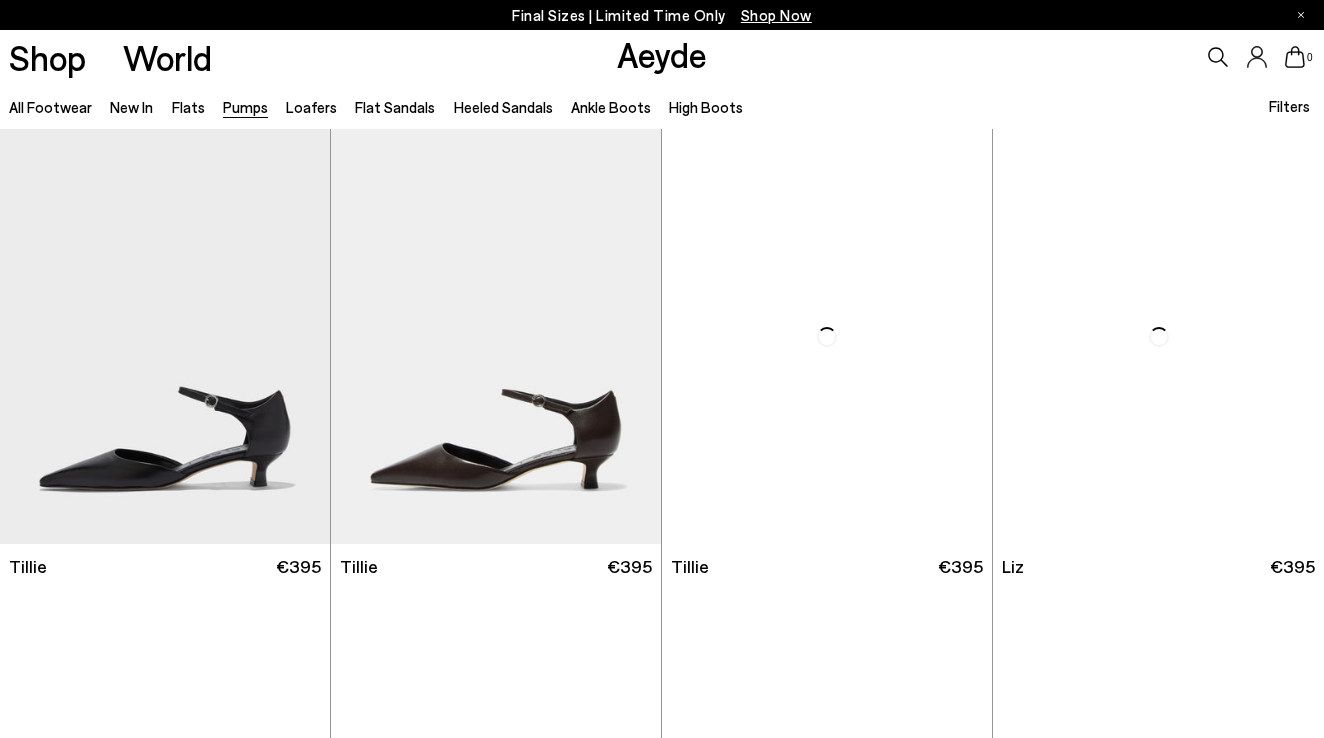 scroll, scrollTop: 0, scrollLeft: 0, axis: both 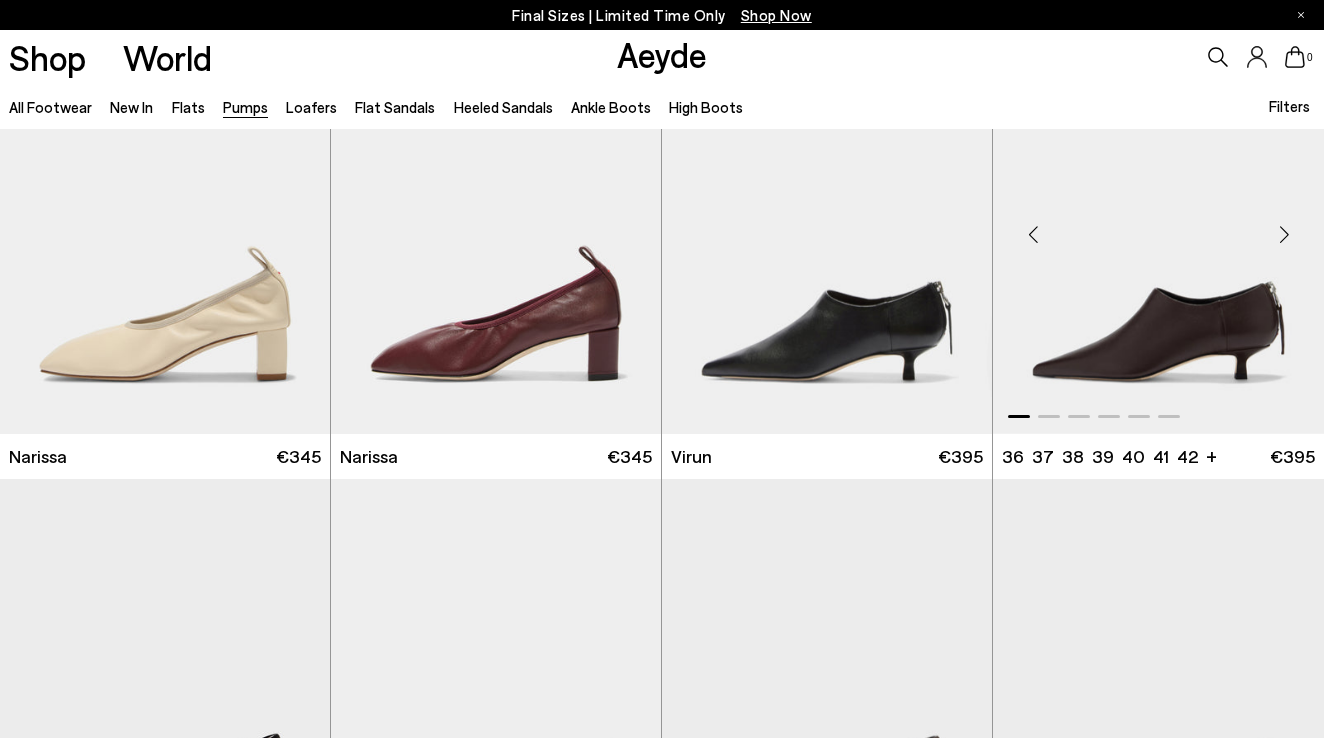 click at bounding box center (1158, 226) 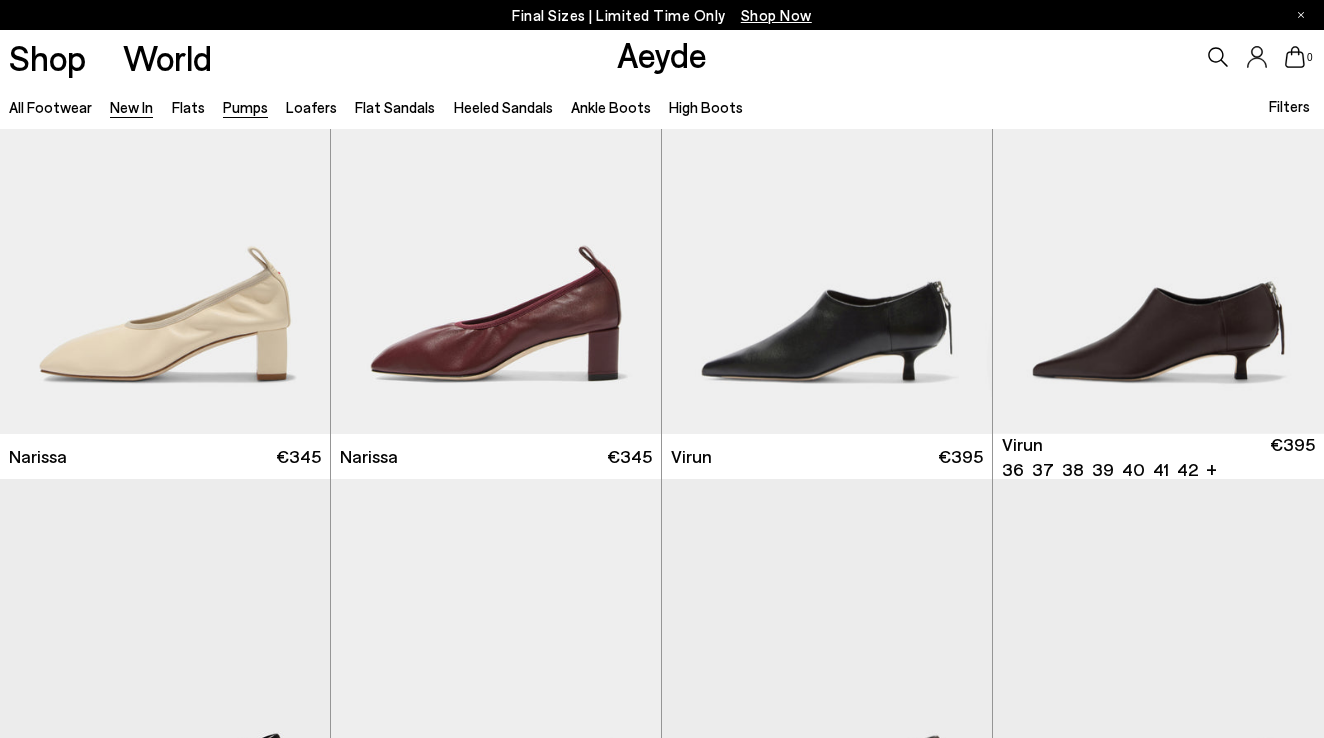 click on "New In" at bounding box center [131, 107] 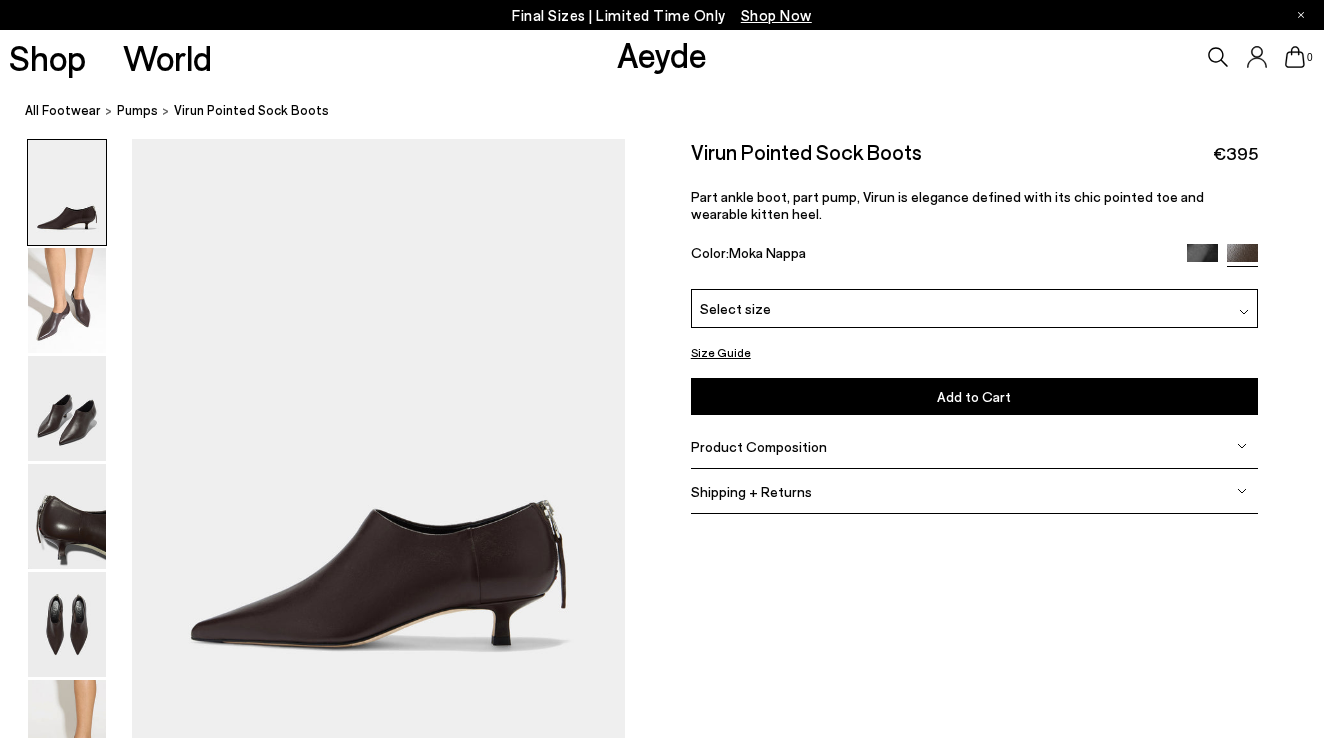 scroll, scrollTop: 0, scrollLeft: 0, axis: both 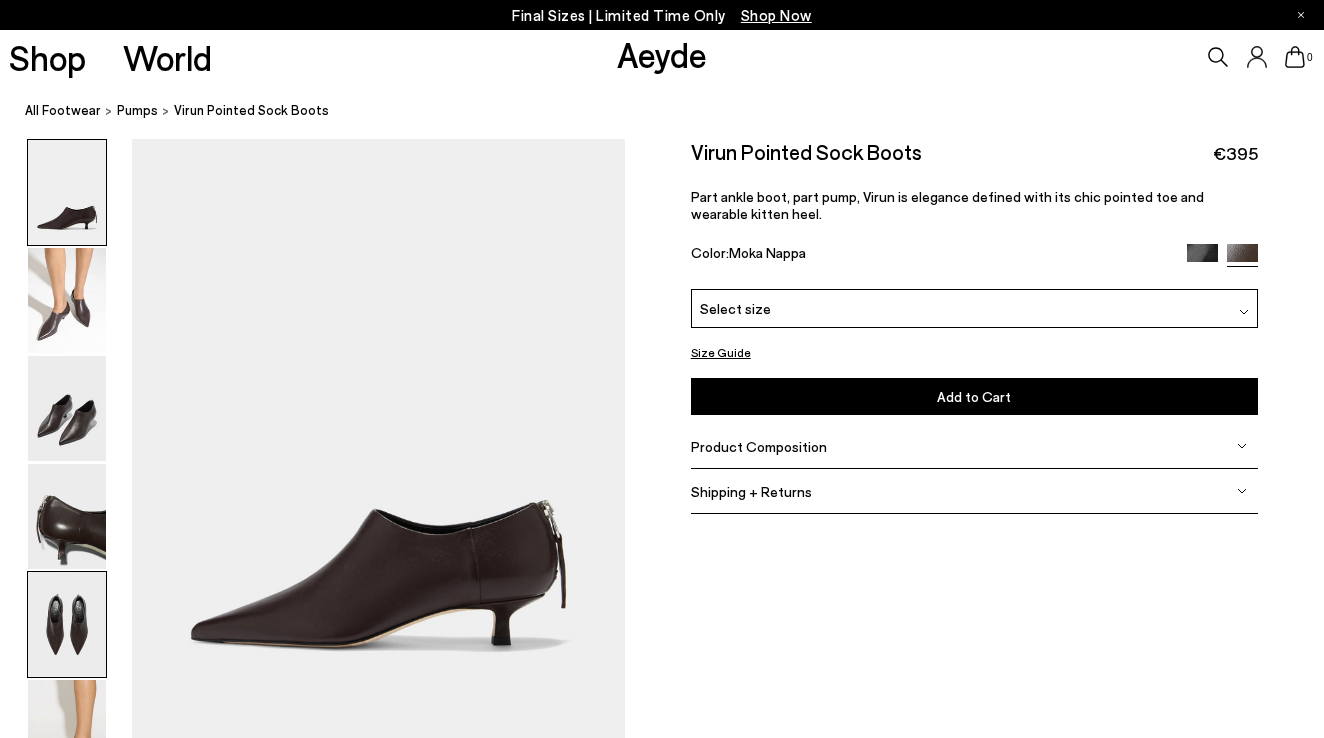 click at bounding box center [67, 624] 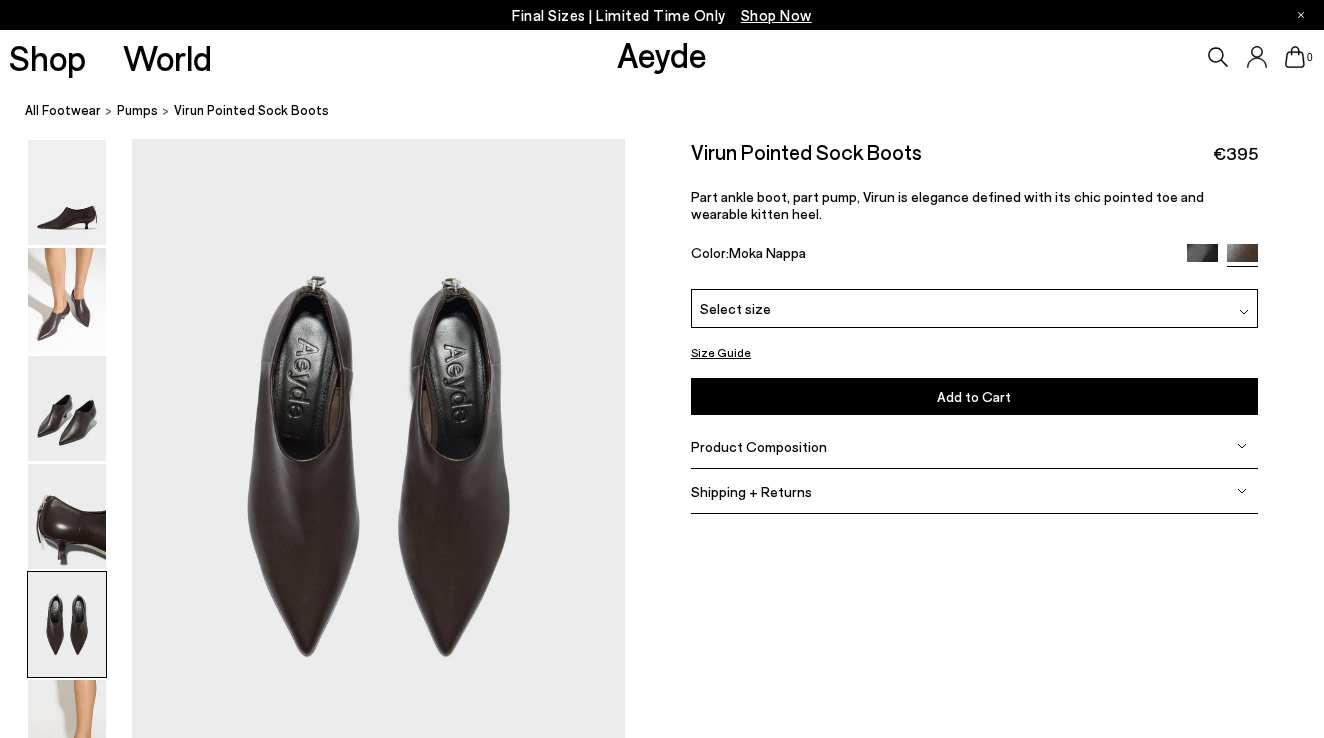 click at bounding box center (312, -495) 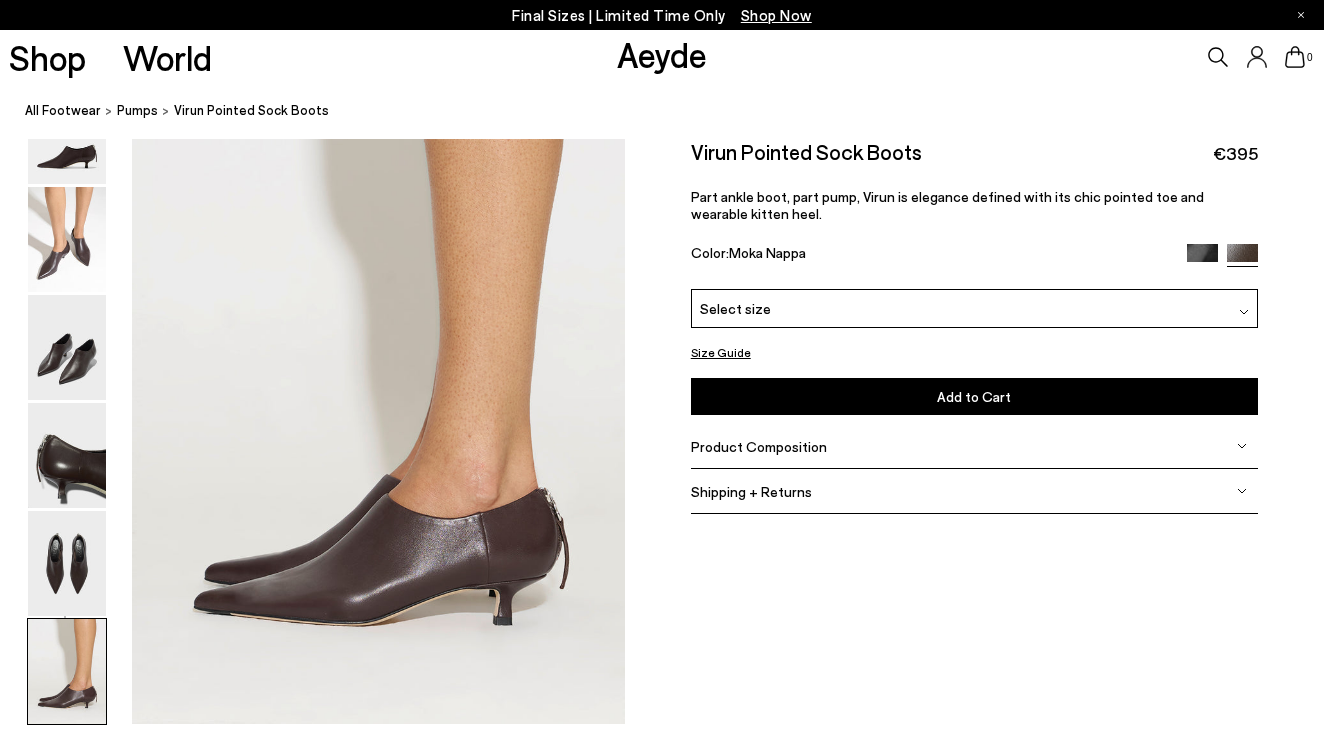 scroll, scrollTop: 3314, scrollLeft: 7, axis: both 